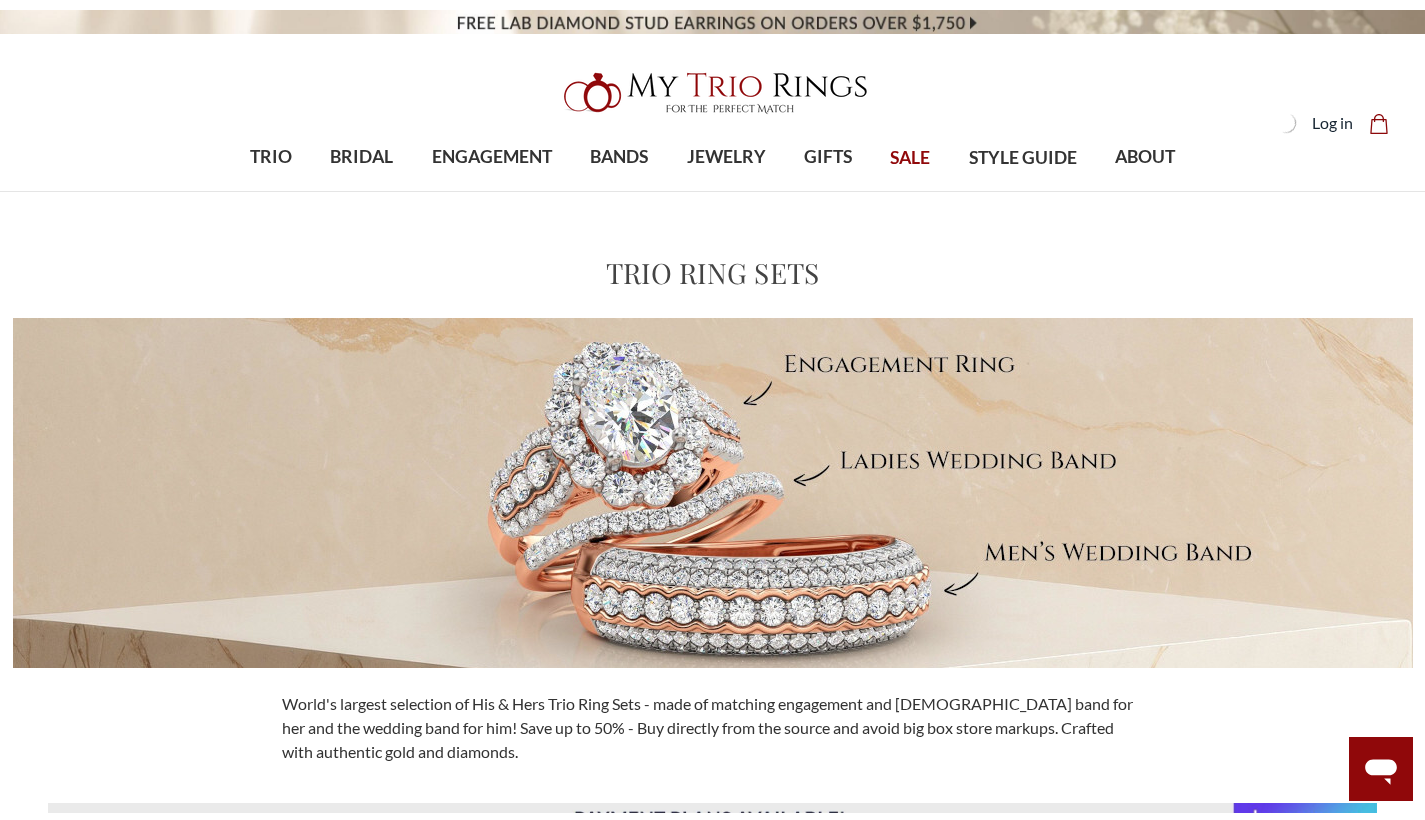 scroll, scrollTop: 0, scrollLeft: 0, axis: both 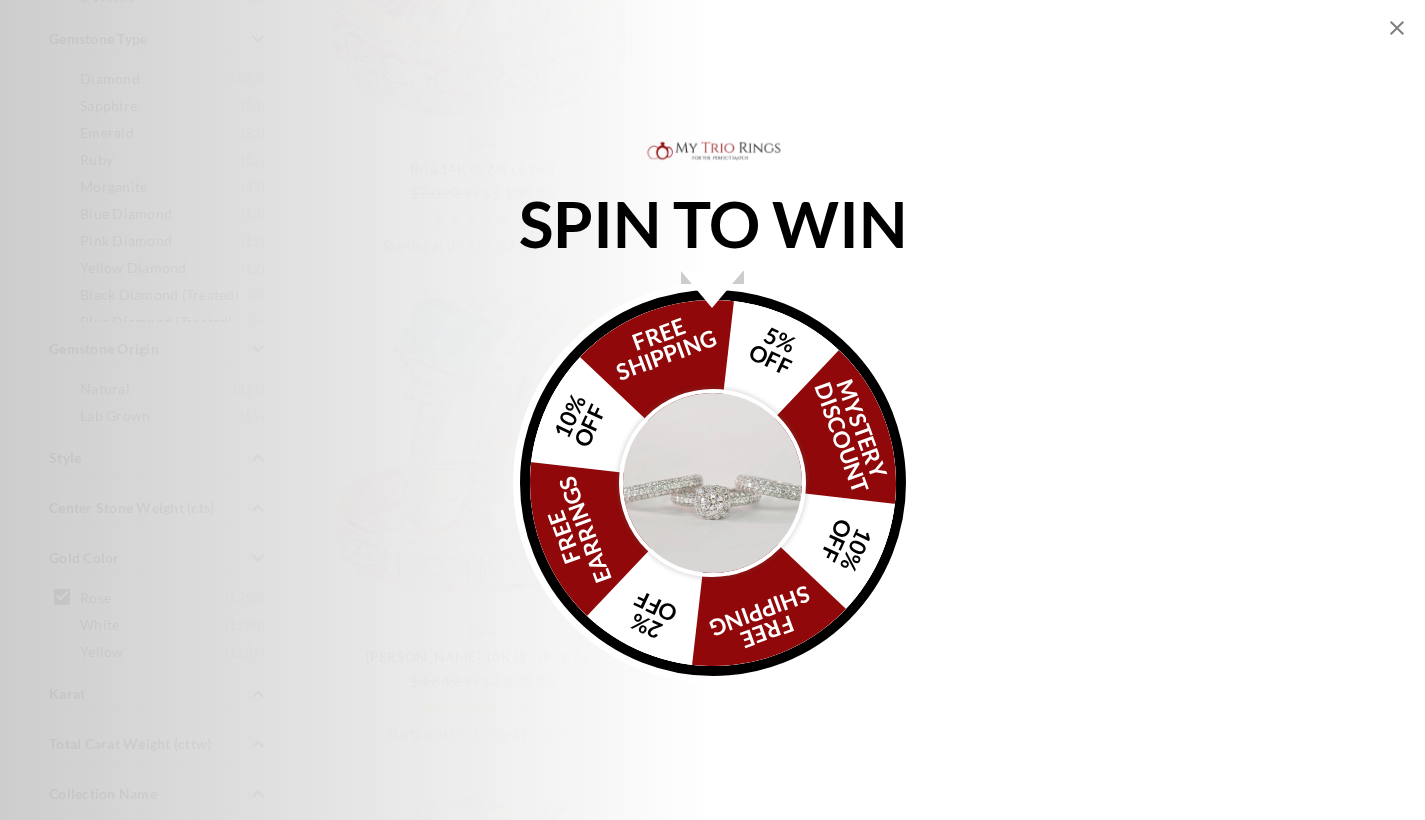 click at bounding box center (713, 483) 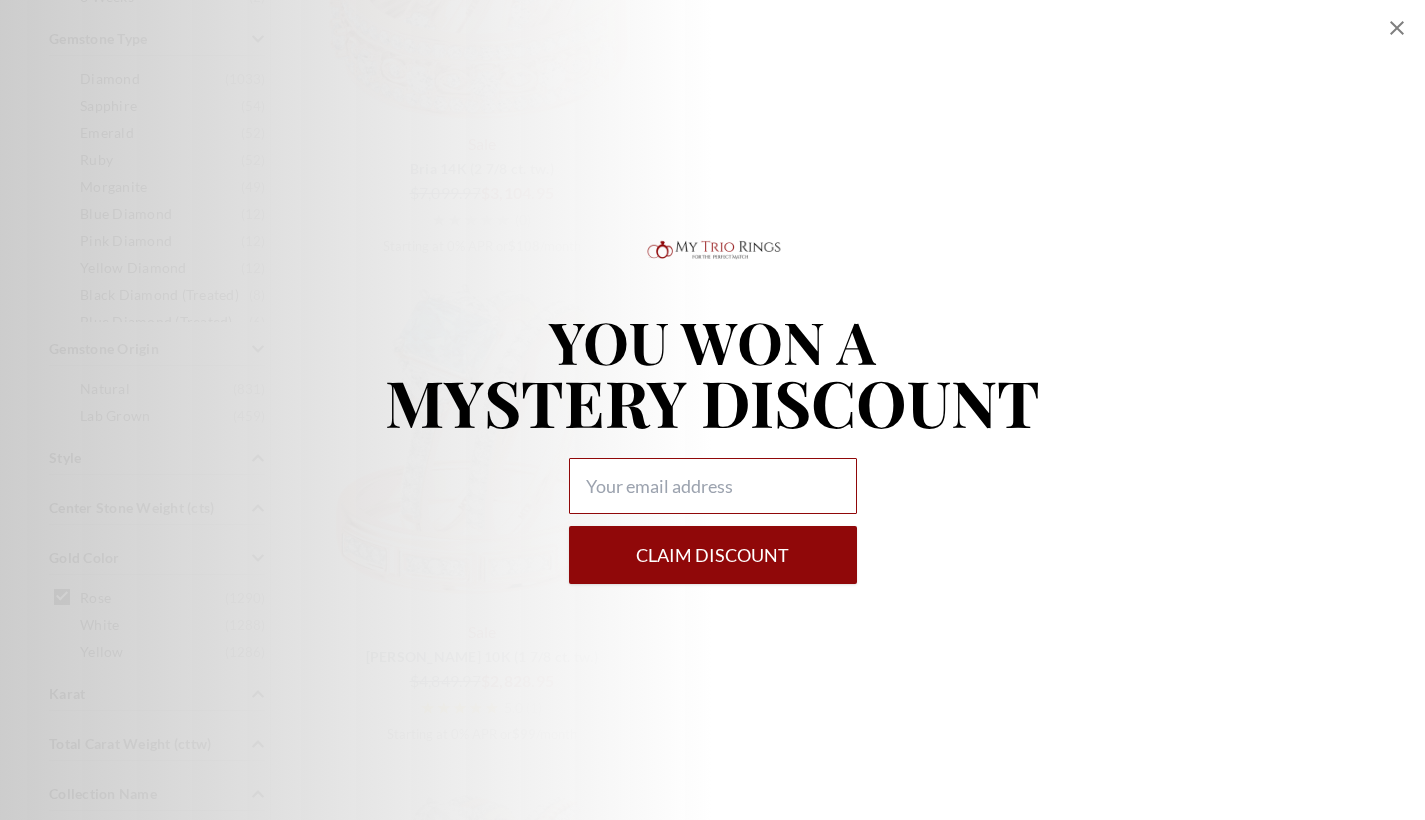 click at bounding box center (713, 486) 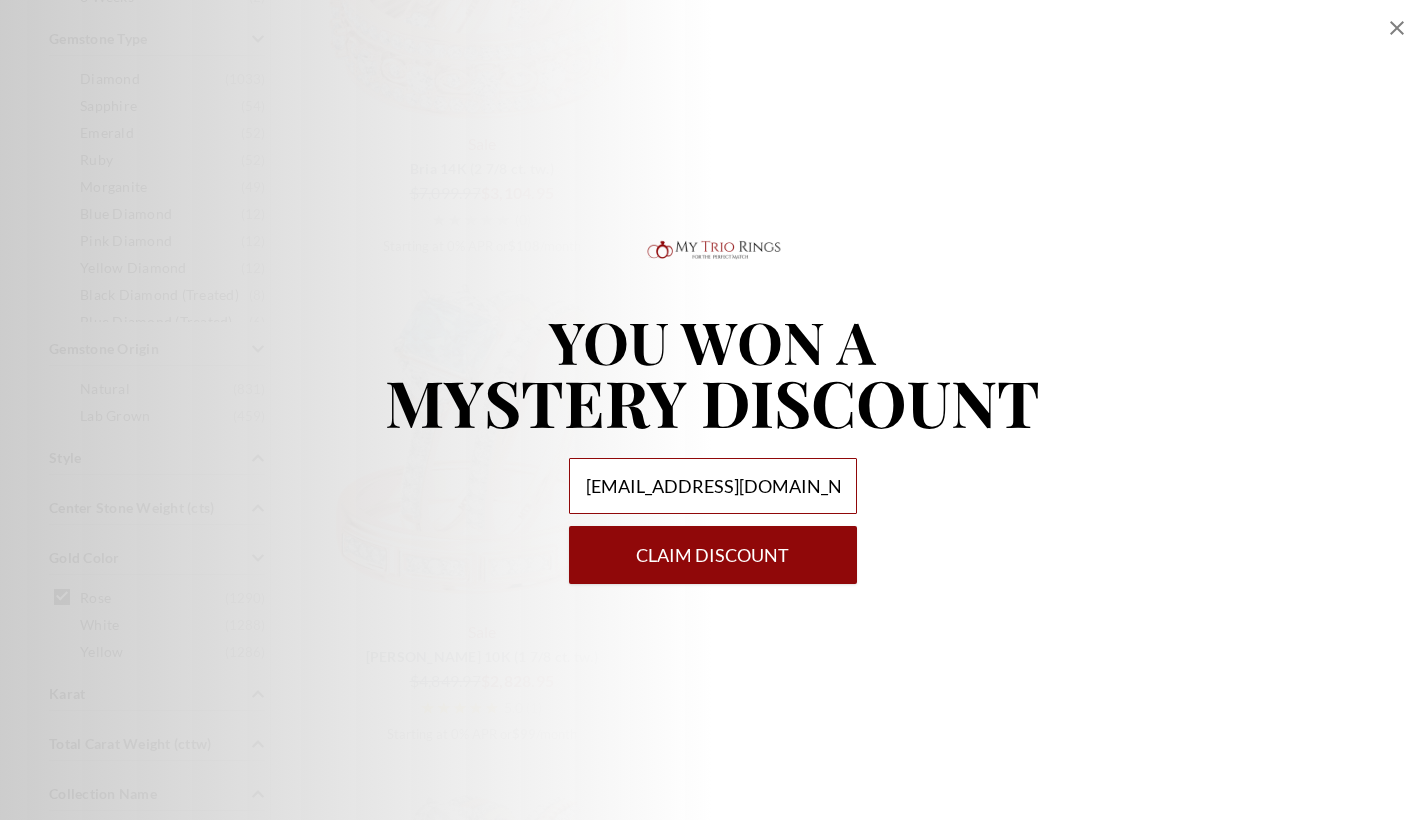 type on "[EMAIL_ADDRESS][DOMAIN_NAME]" 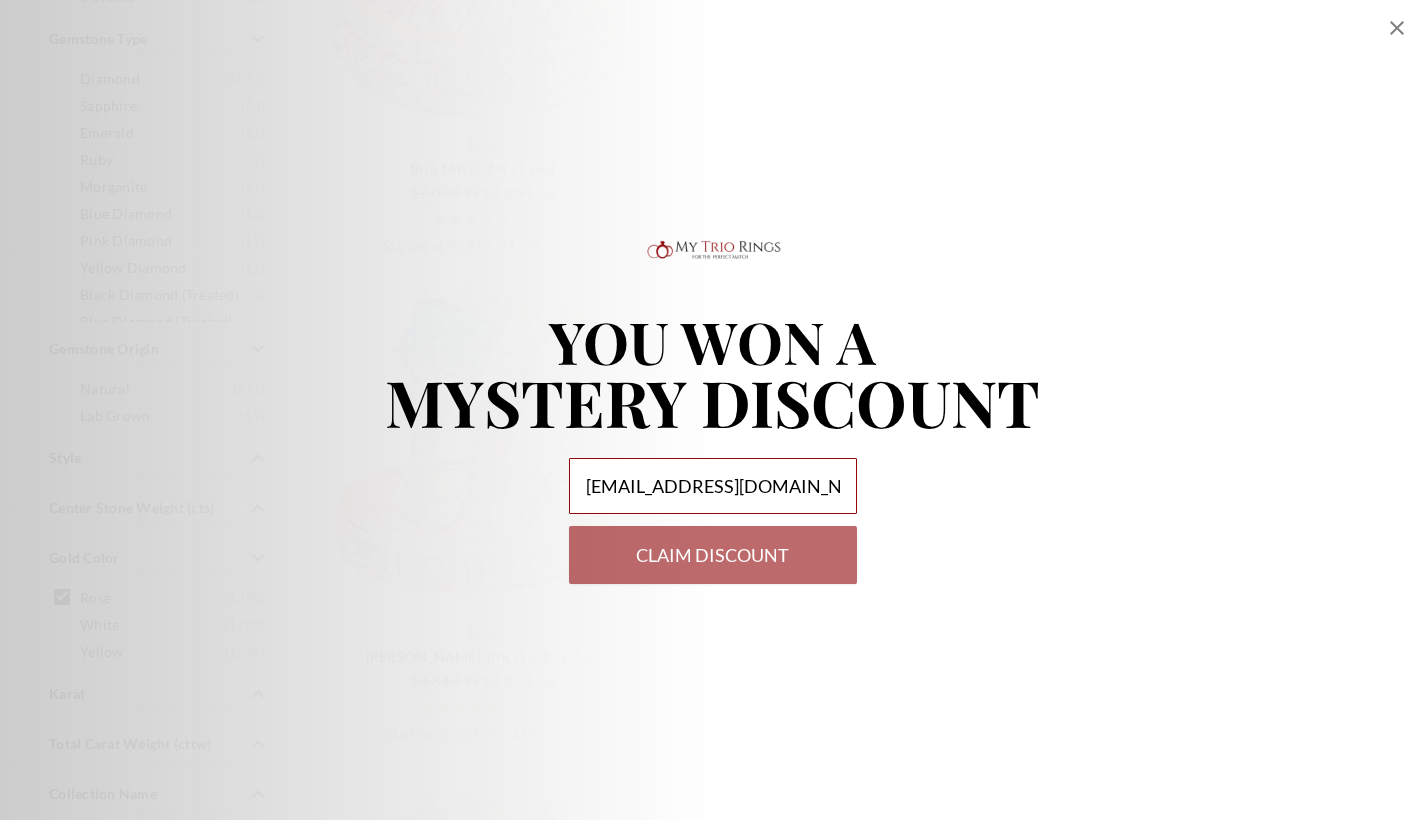 select on "US" 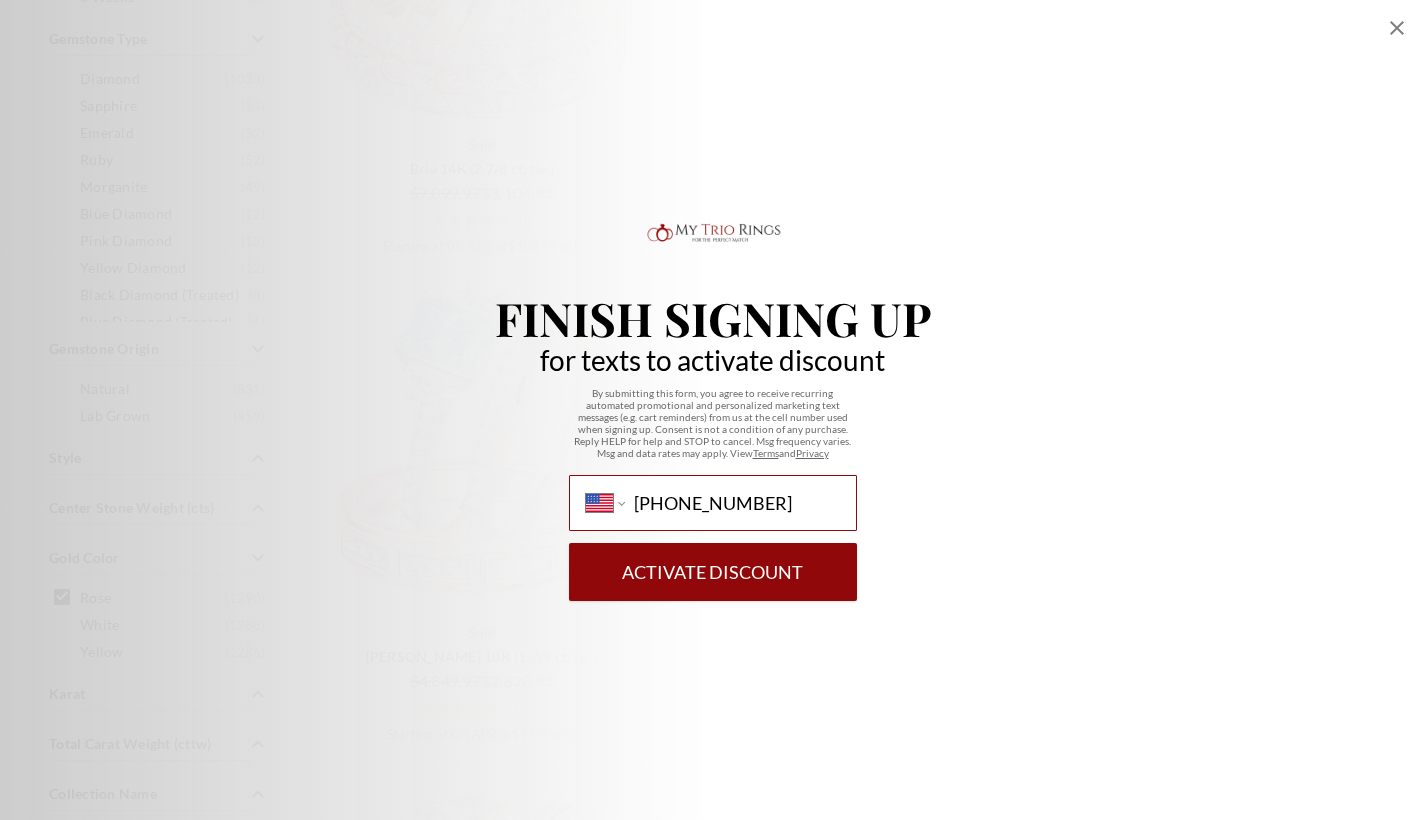 type on "[PHONE_NUMBER]" 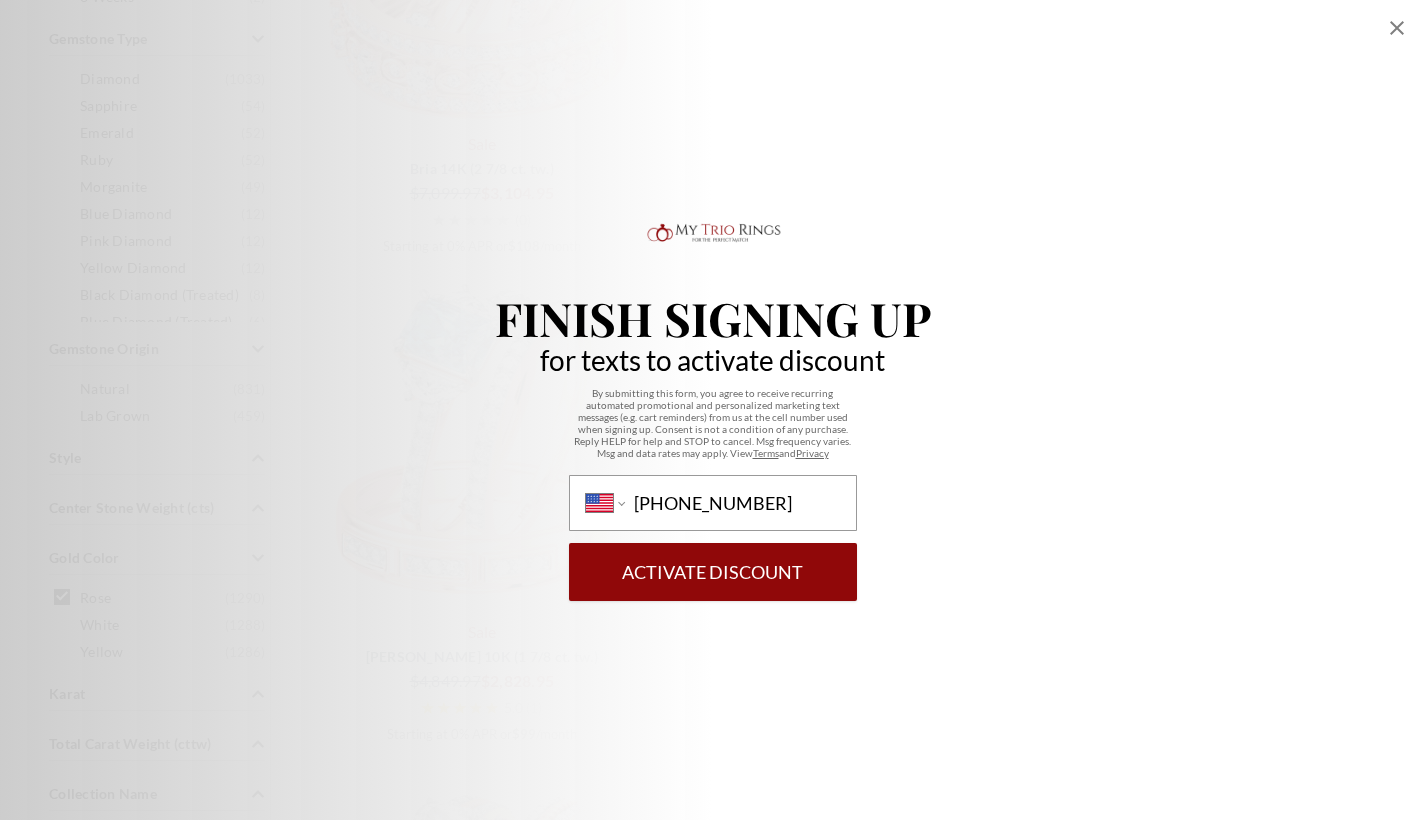 click on "Activate Discount" at bounding box center (713, 572) 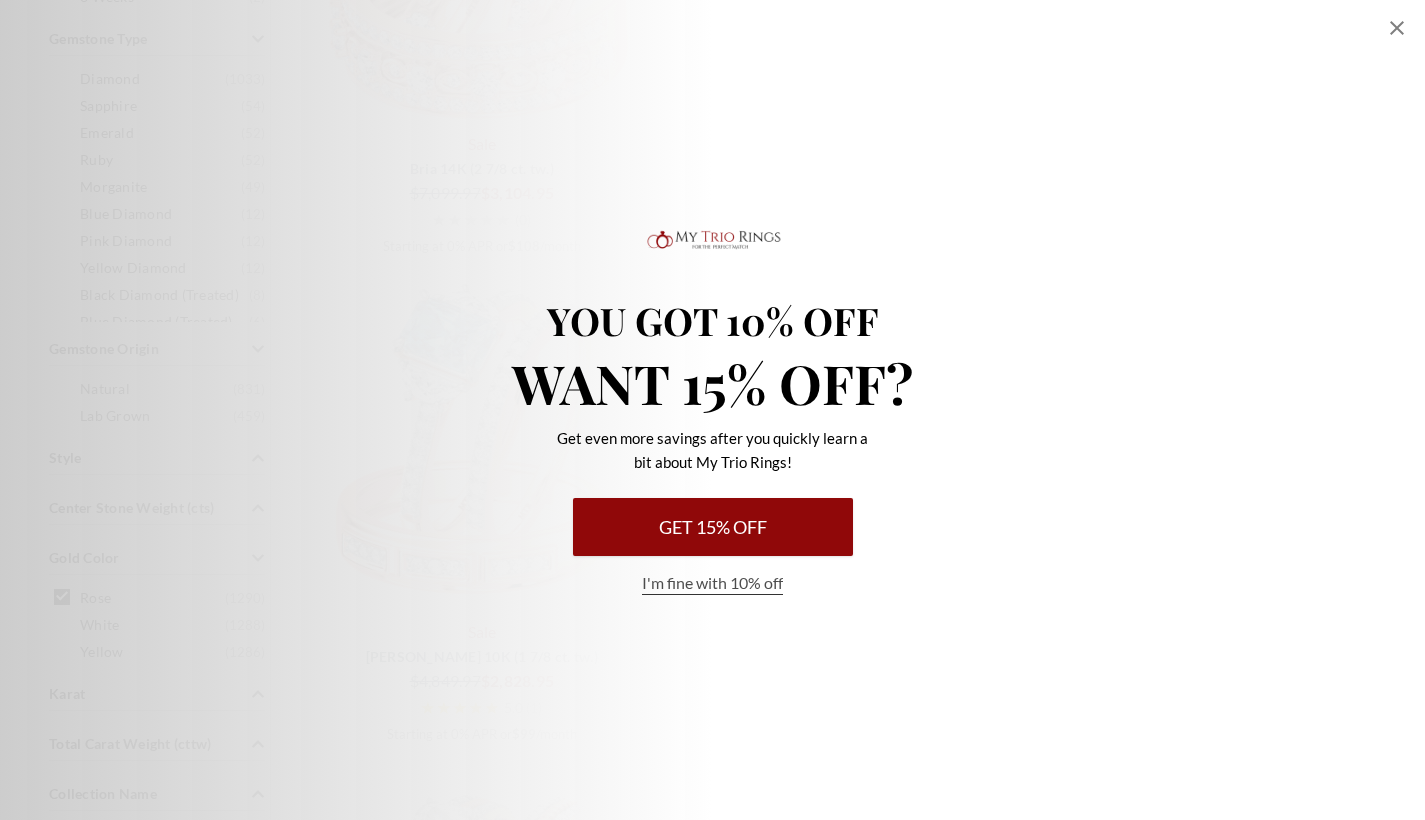 click on "Get 15% Off" at bounding box center (713, 527) 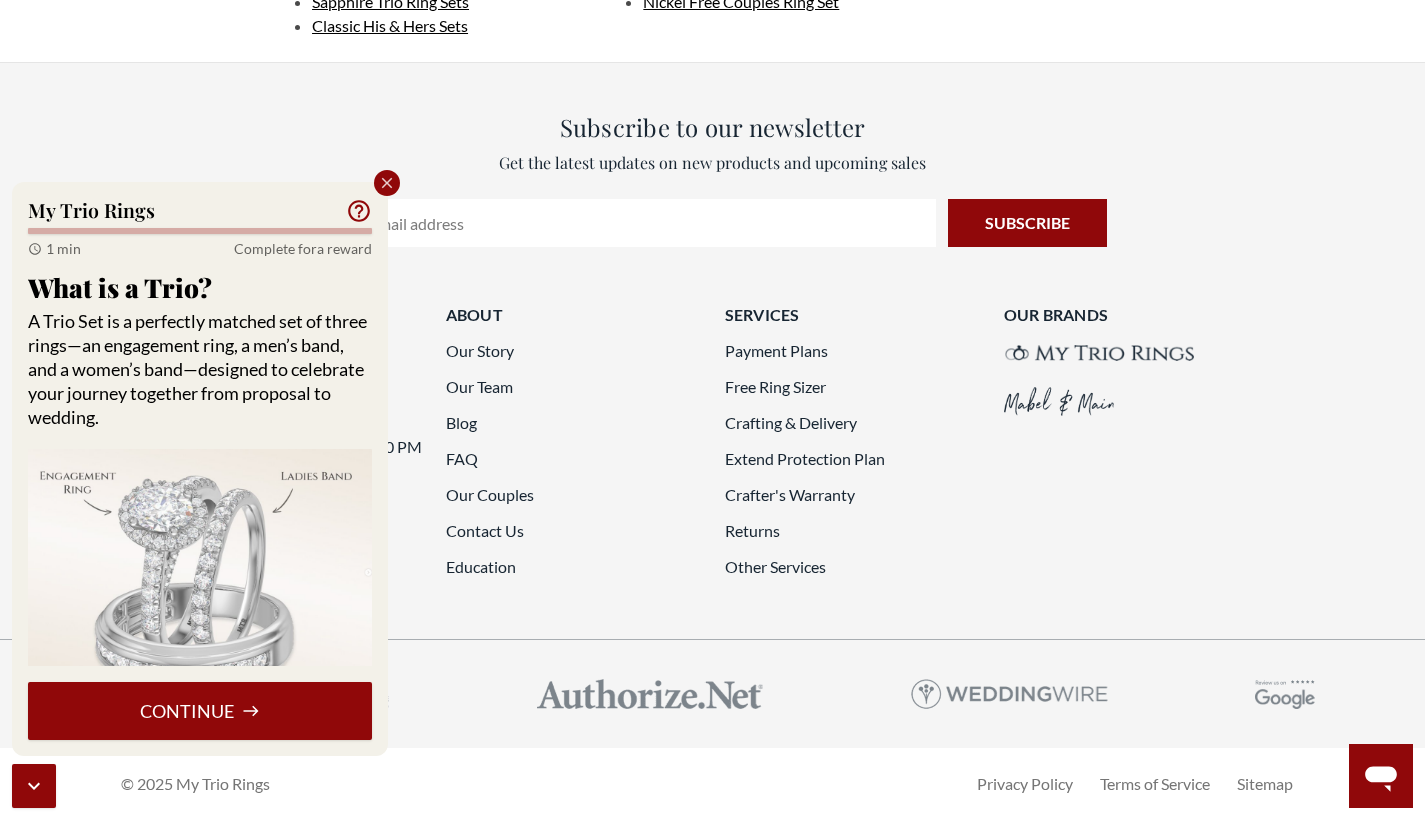 scroll, scrollTop: 5651, scrollLeft: 0, axis: vertical 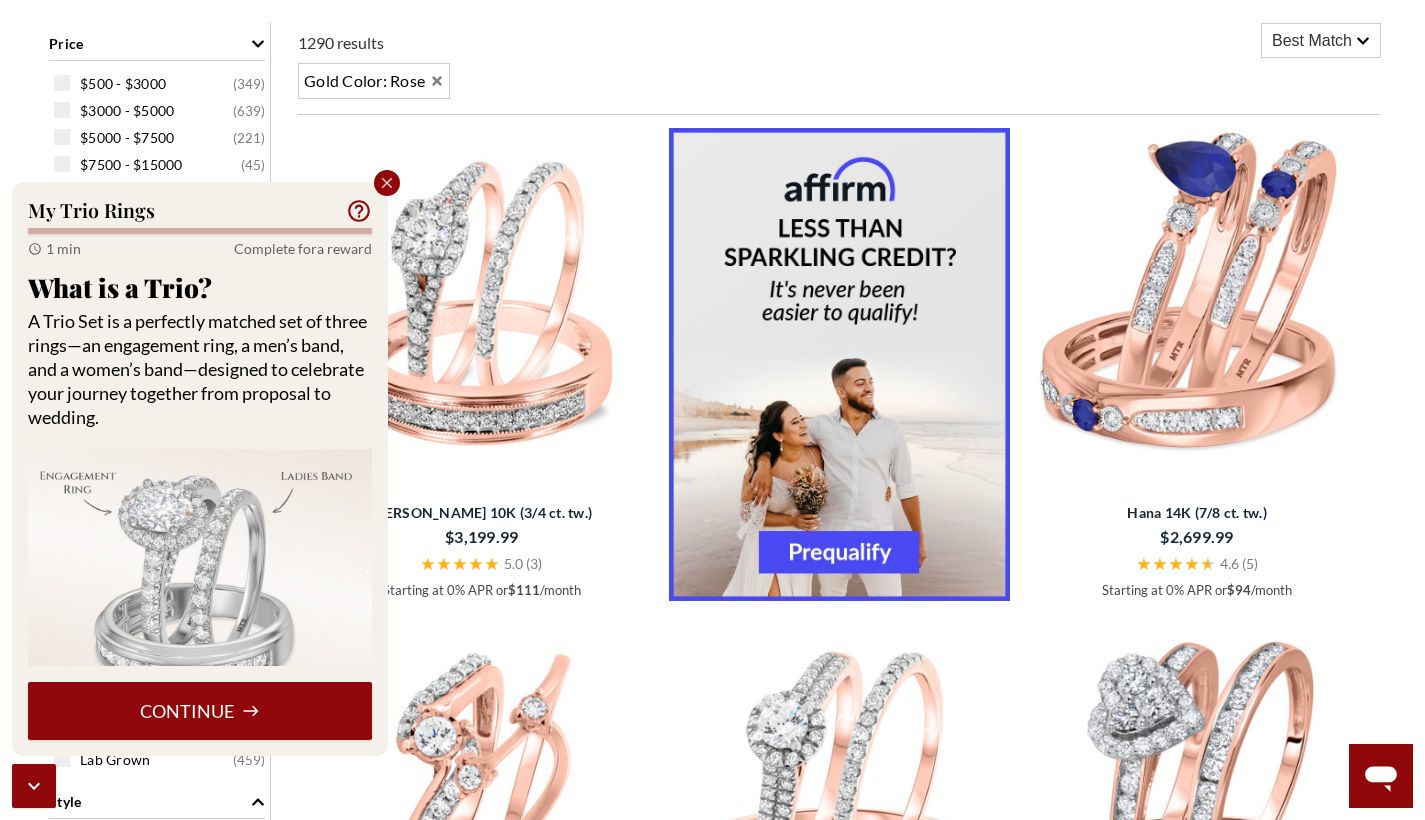 click 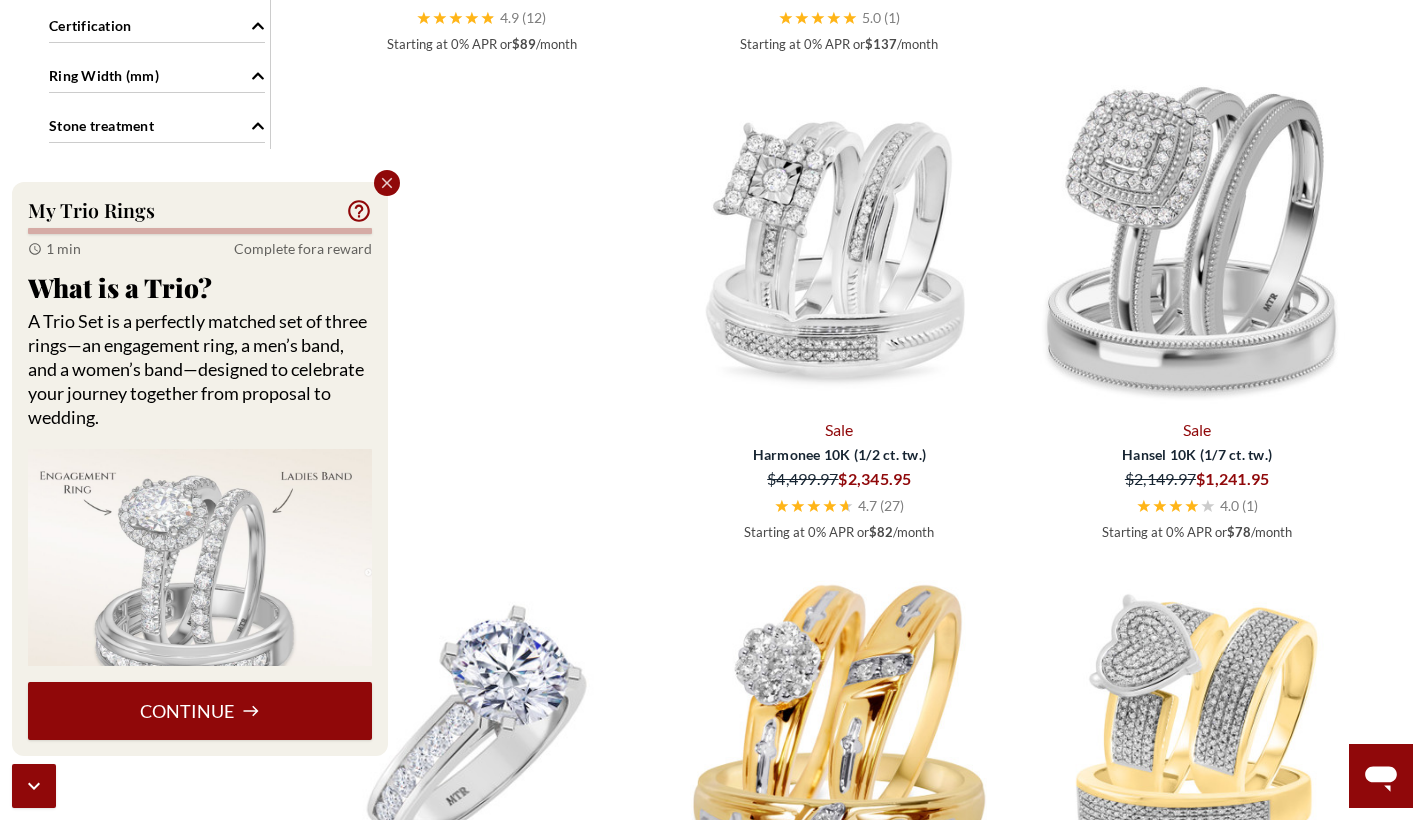 scroll, scrollTop: 2304, scrollLeft: 0, axis: vertical 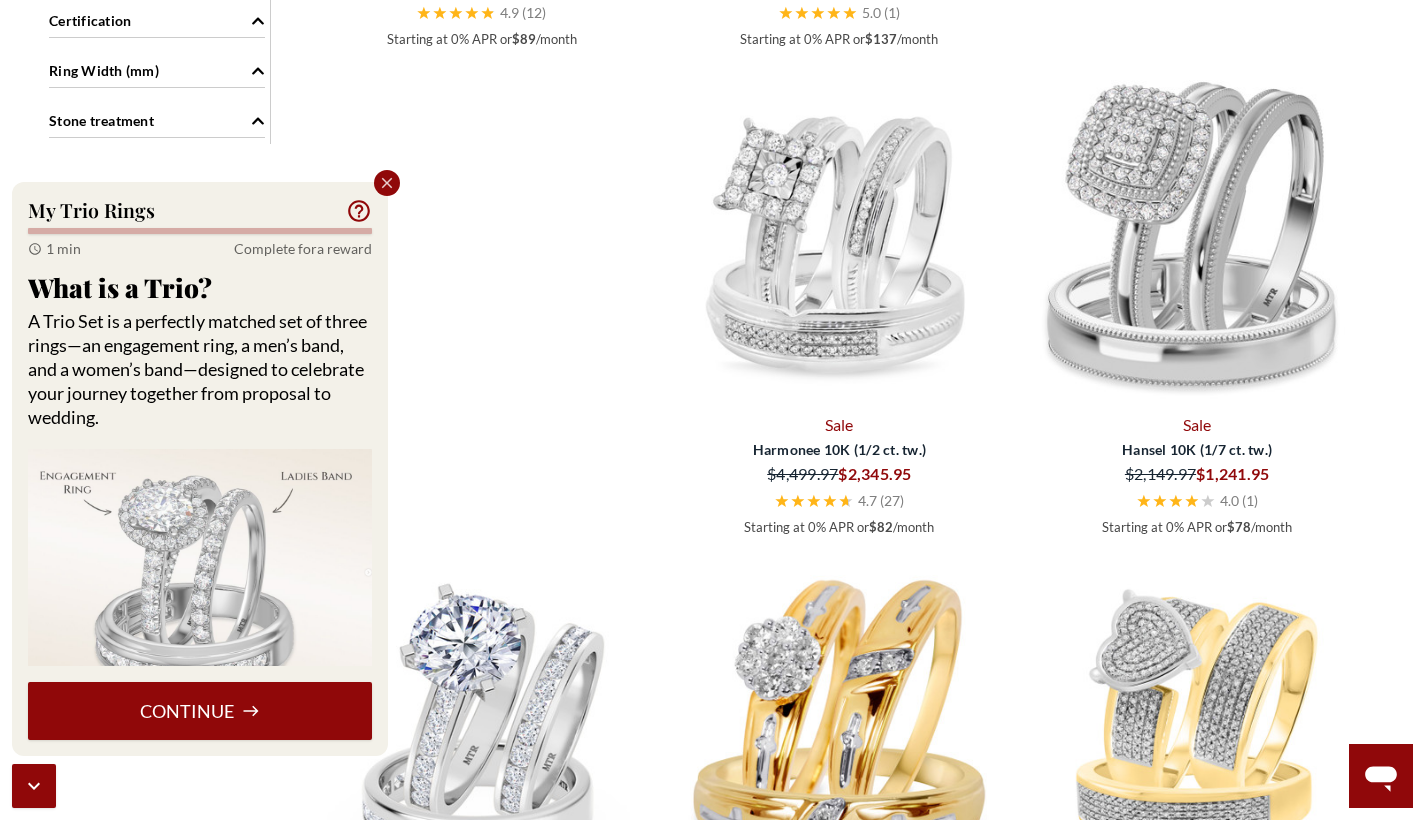 click 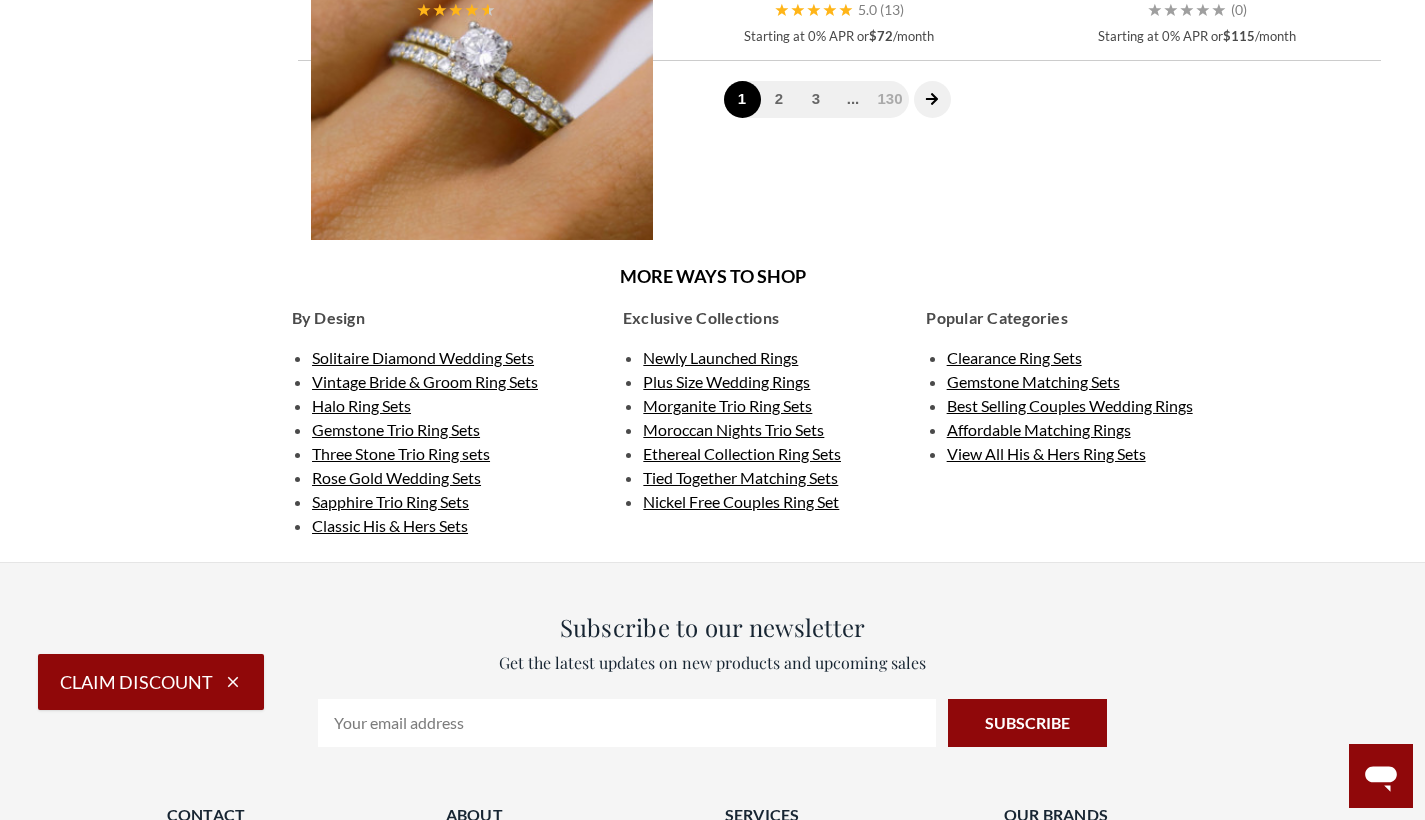 scroll, scrollTop: 5403, scrollLeft: 0, axis: vertical 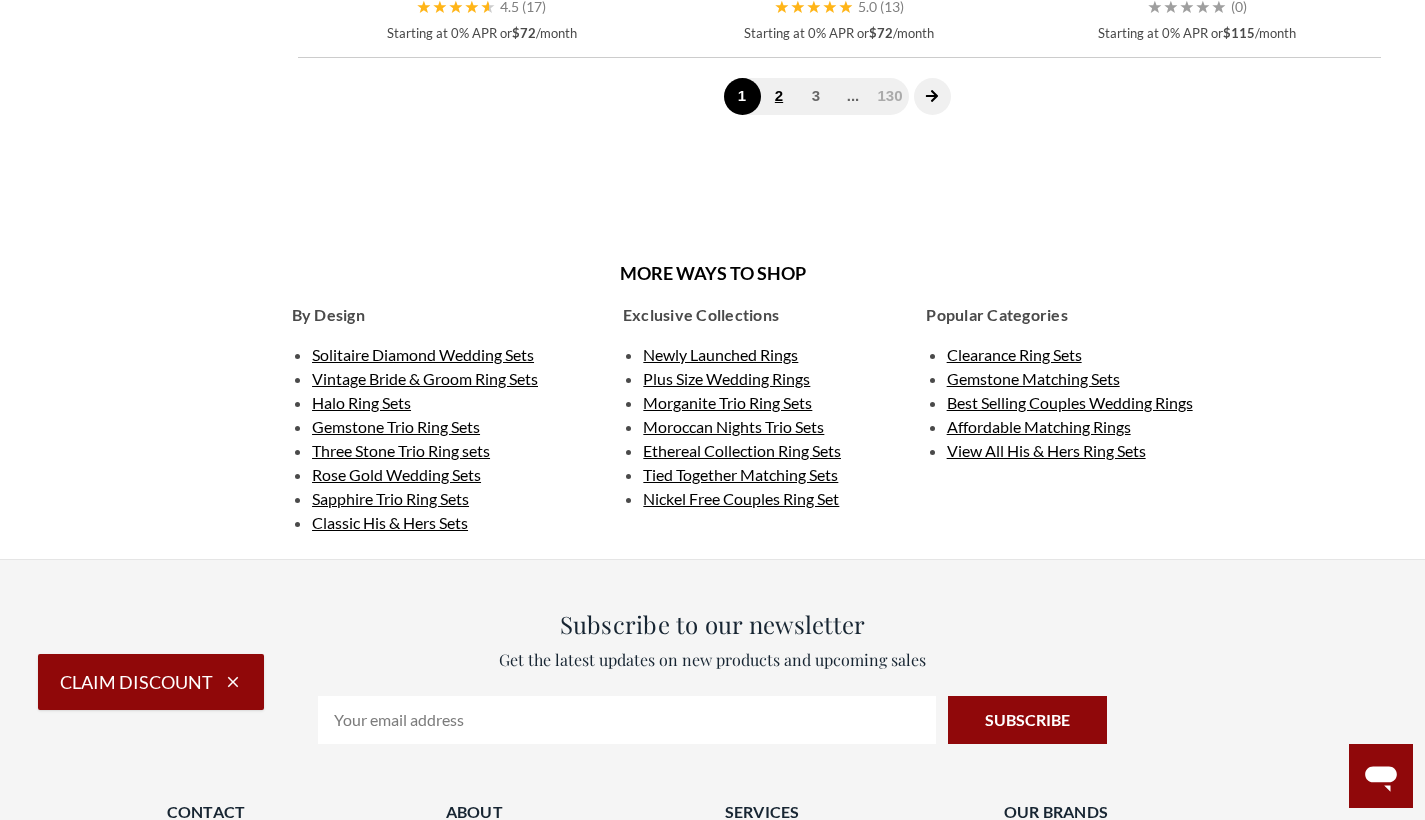 click on "2" 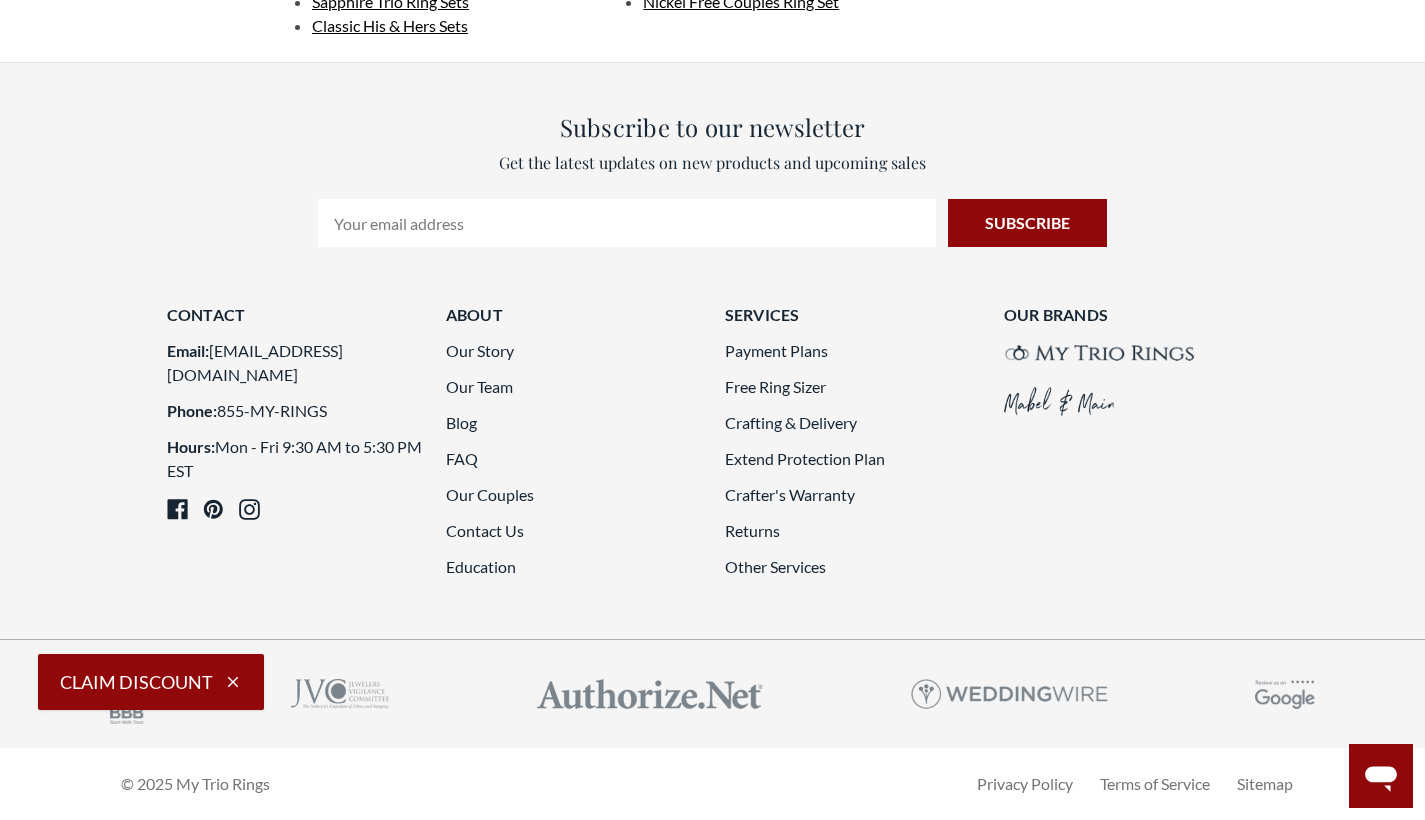 scroll, scrollTop: 5249, scrollLeft: 0, axis: vertical 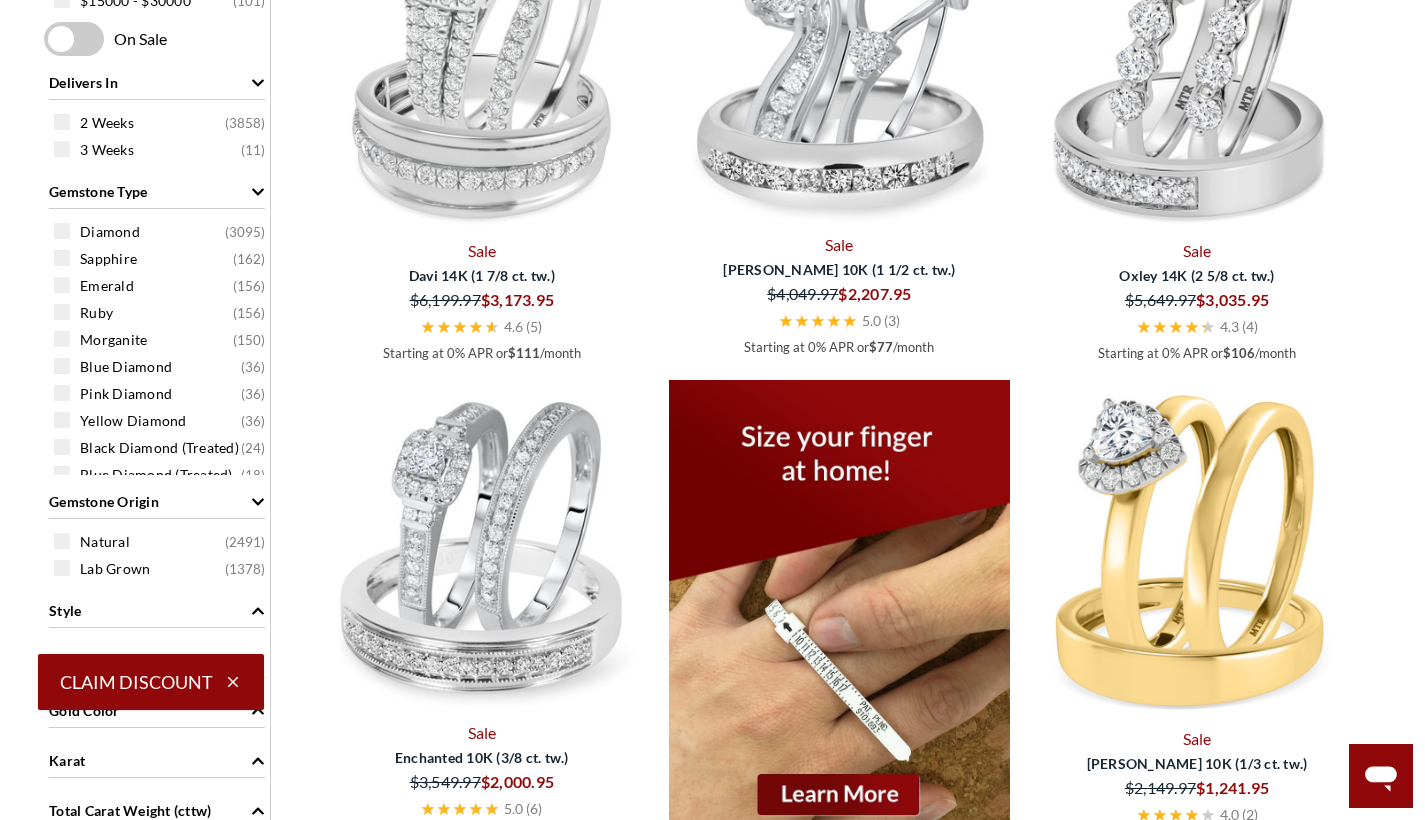 click at bounding box center [258, 501] 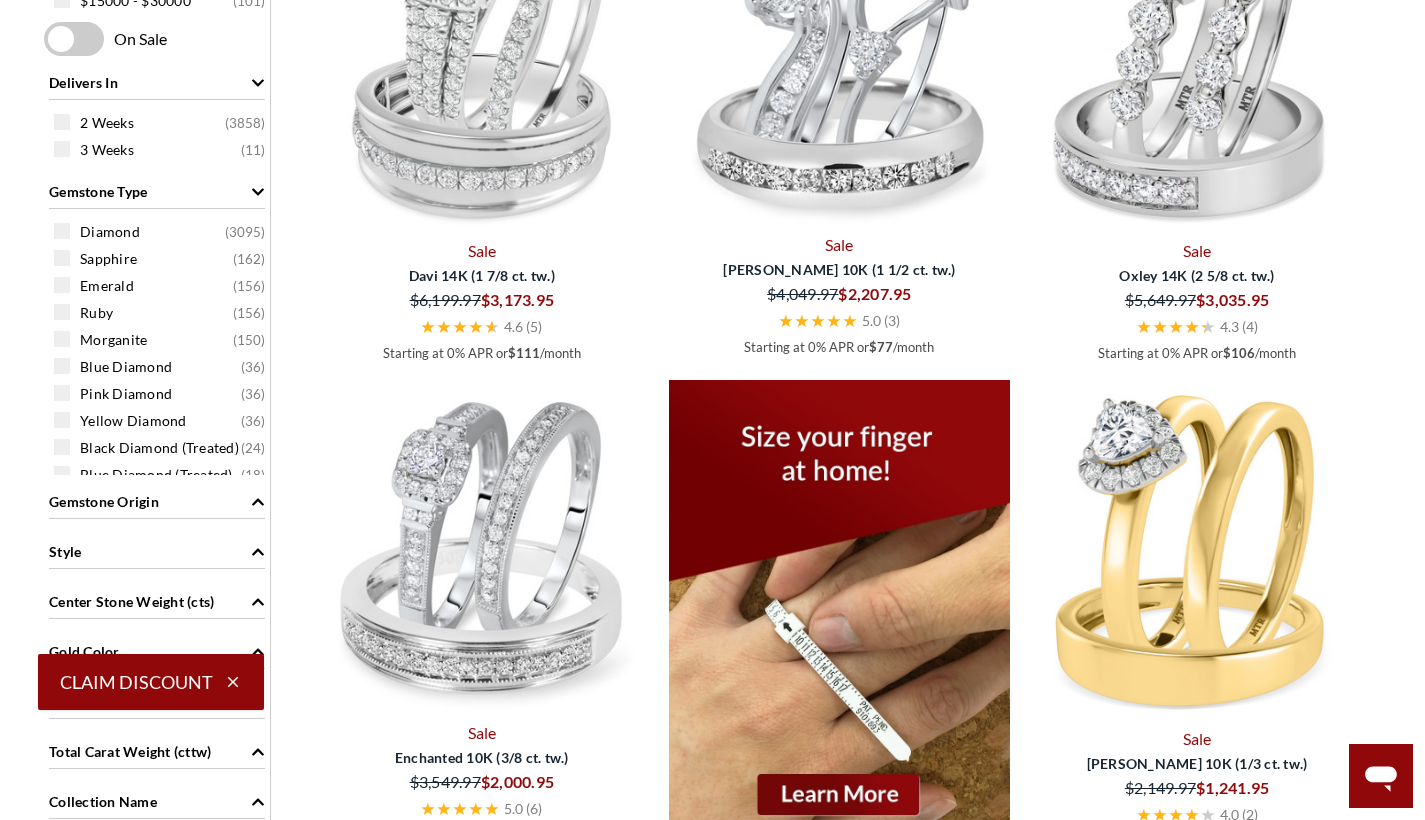 scroll, scrollTop: 0, scrollLeft: 0, axis: both 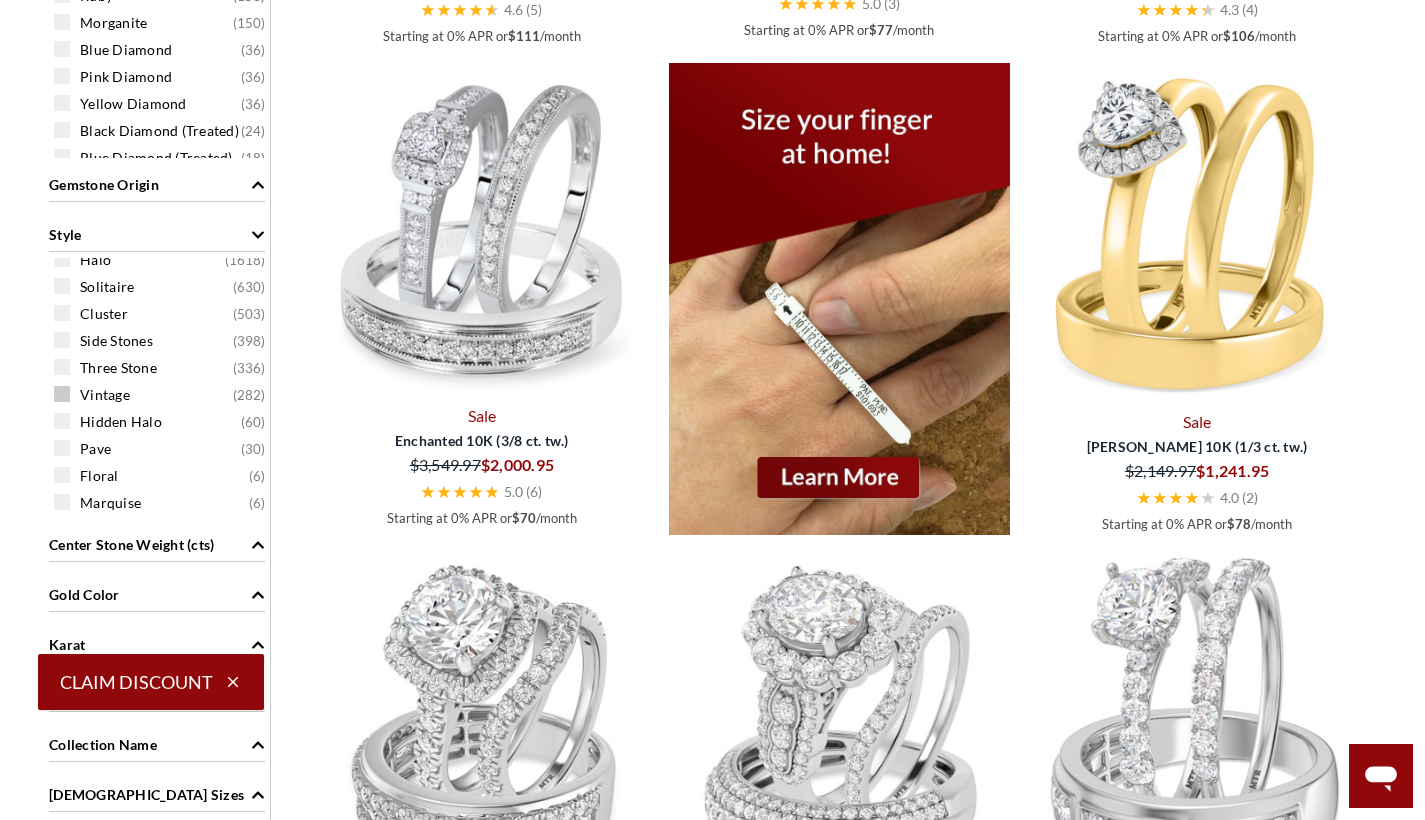 click at bounding box center [62, 394] 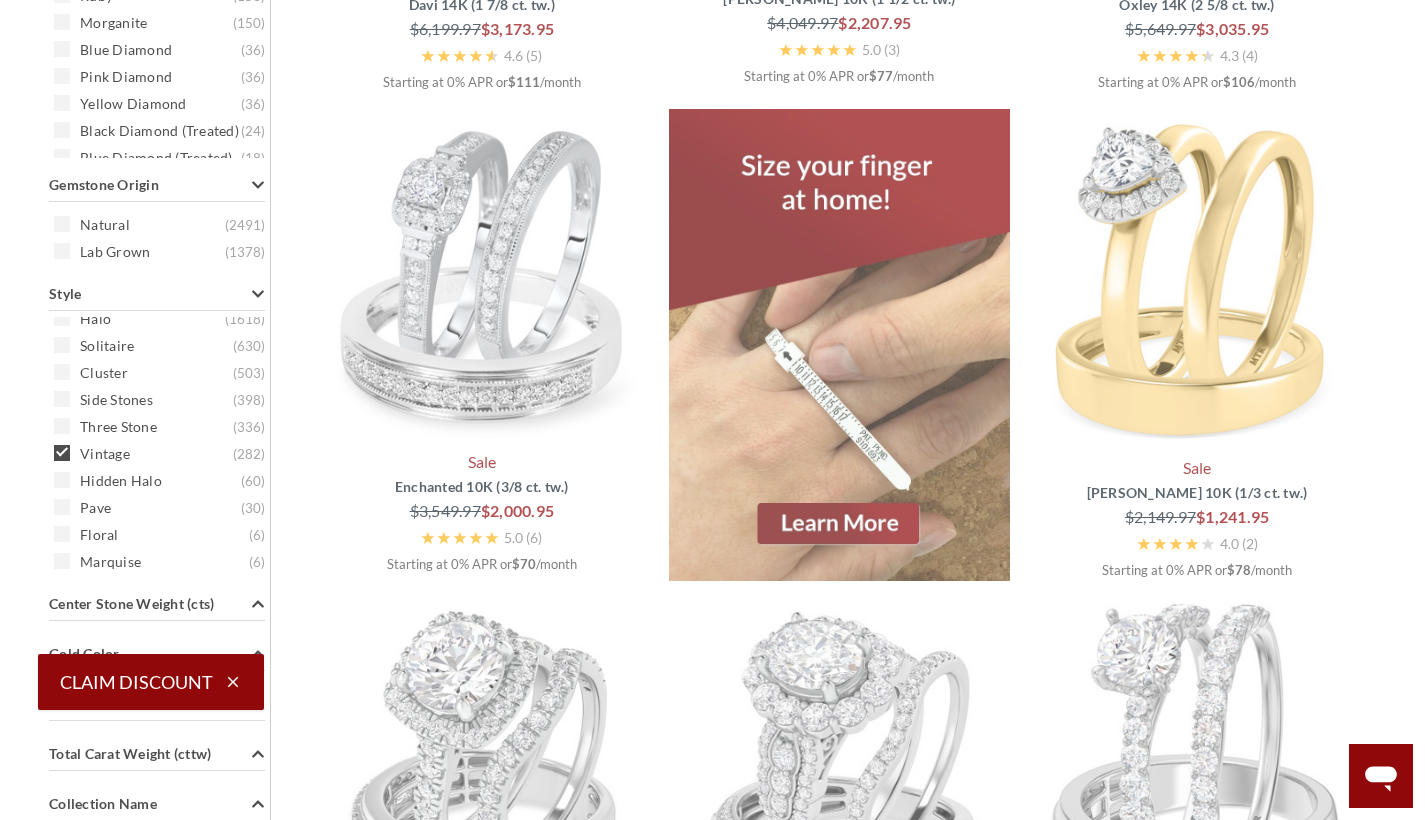 scroll, scrollTop: 823, scrollLeft: 0, axis: vertical 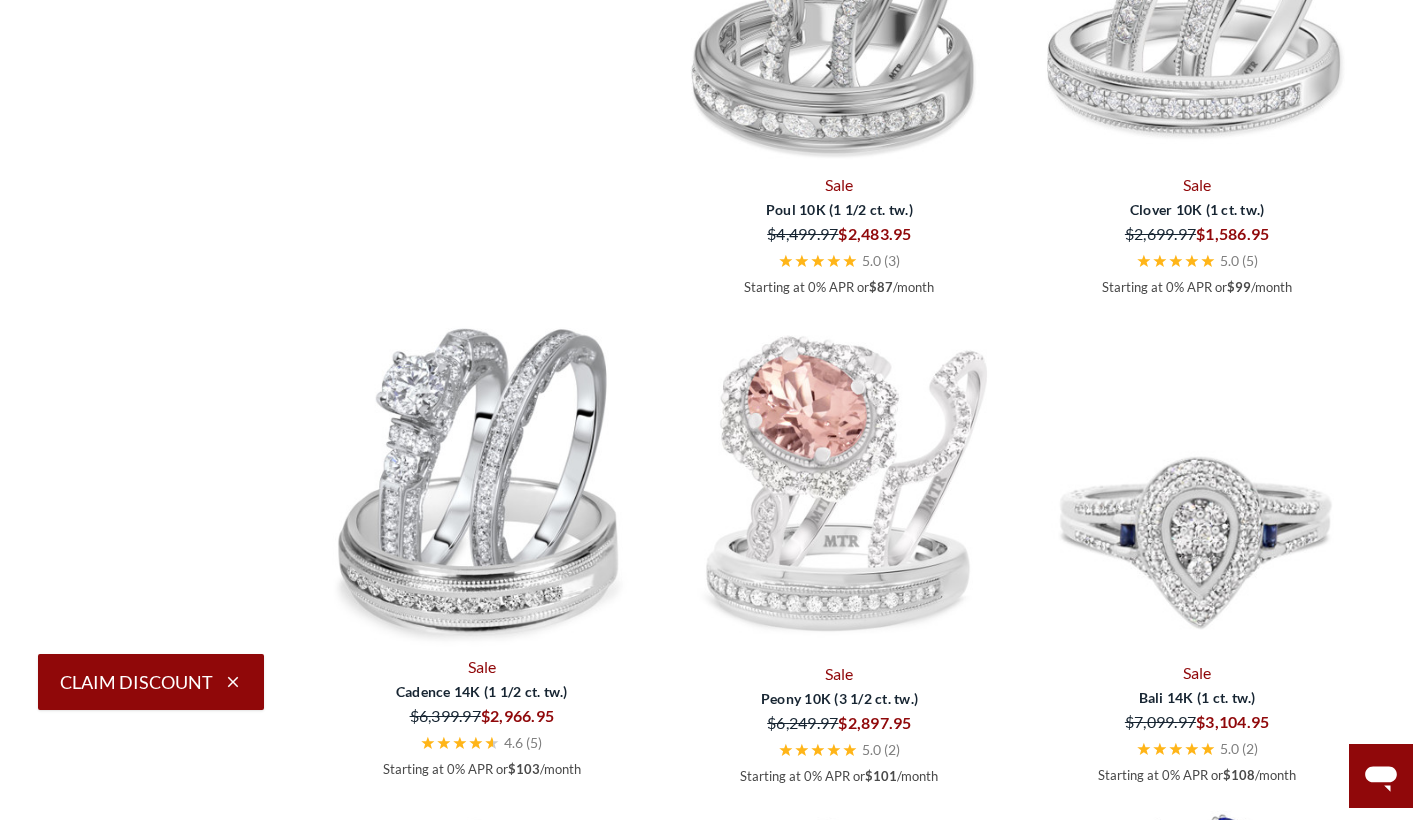 click at bounding box center (1197, 485) 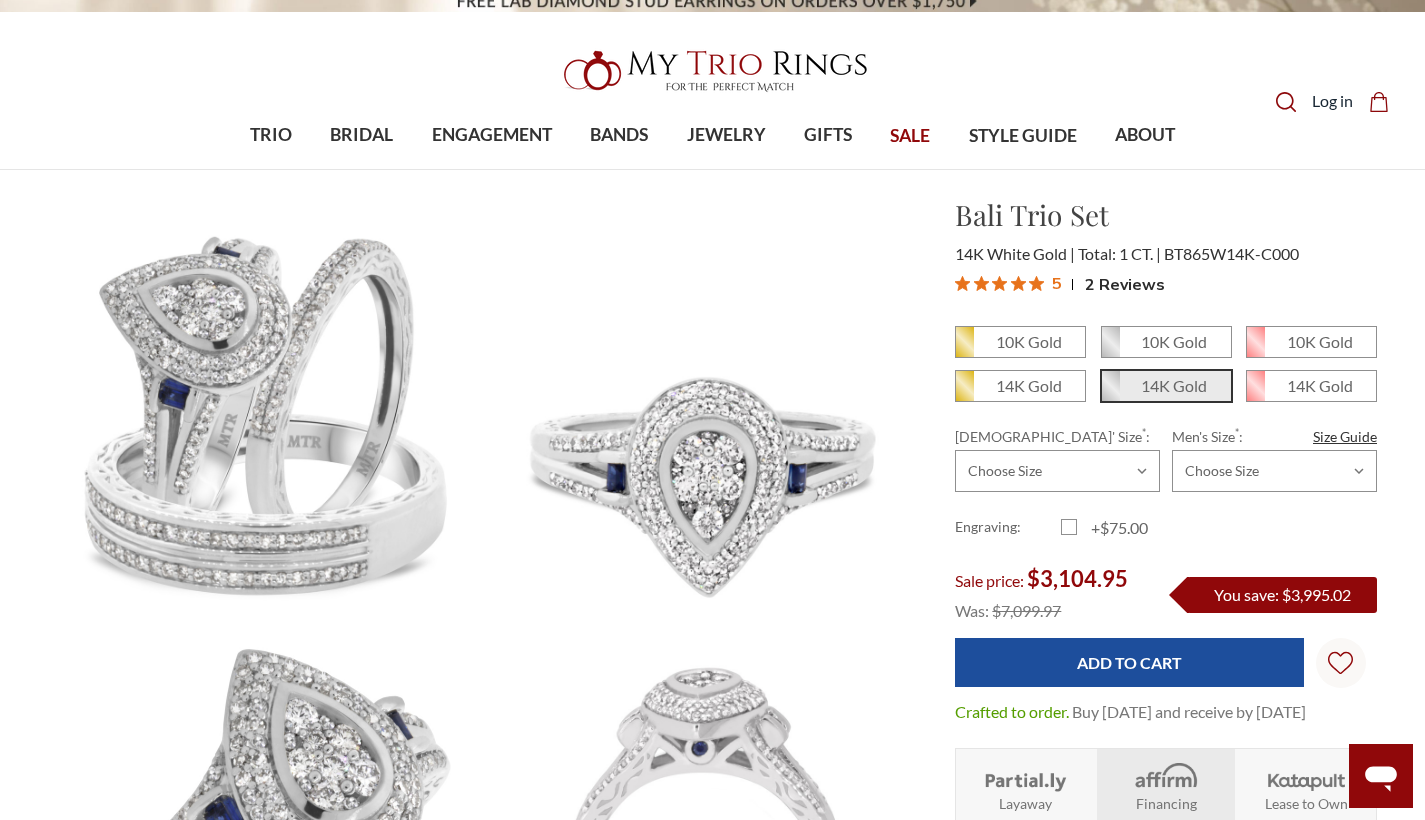 scroll, scrollTop: 21, scrollLeft: 0, axis: vertical 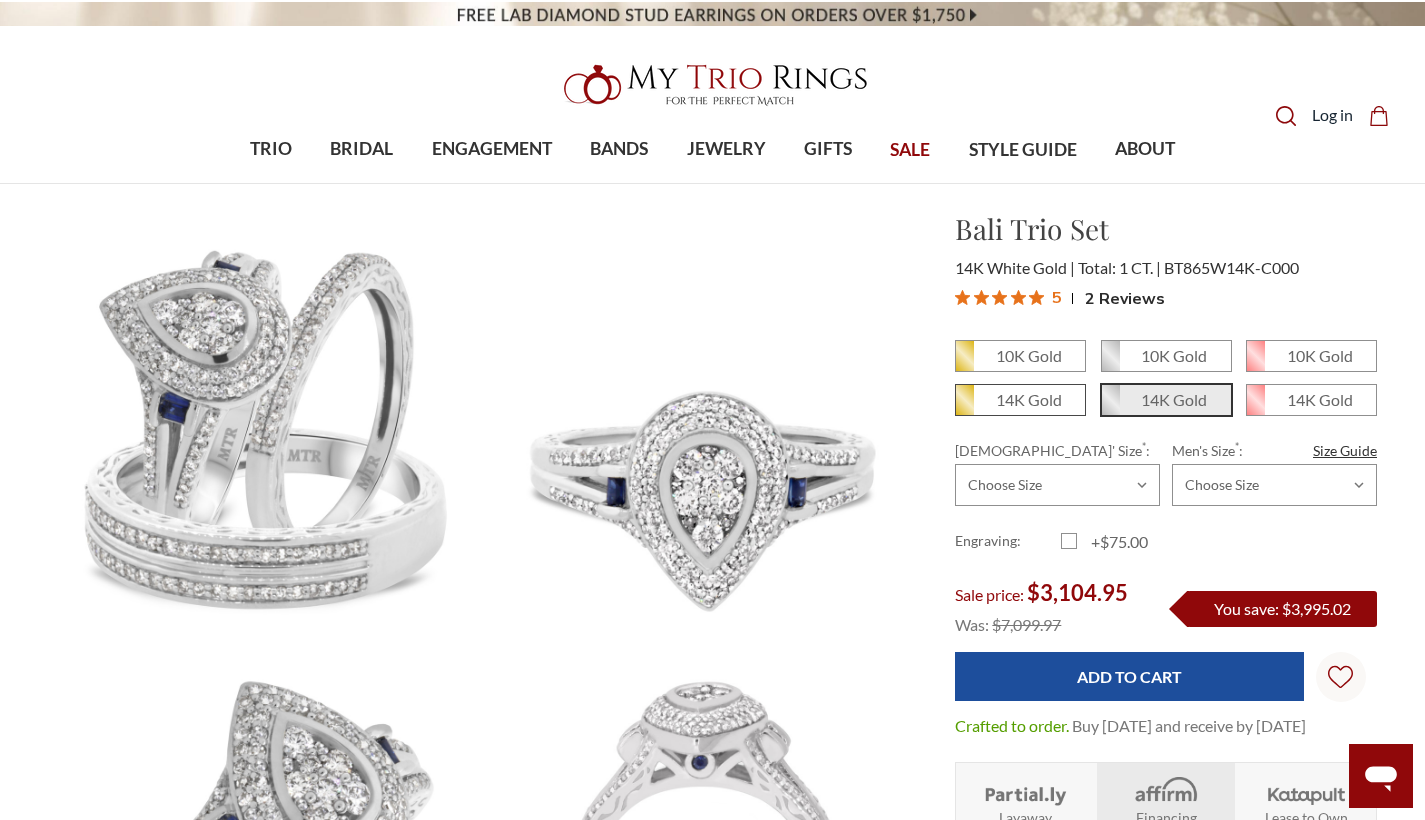 click on "14K  Gold" at bounding box center (1029, 399) 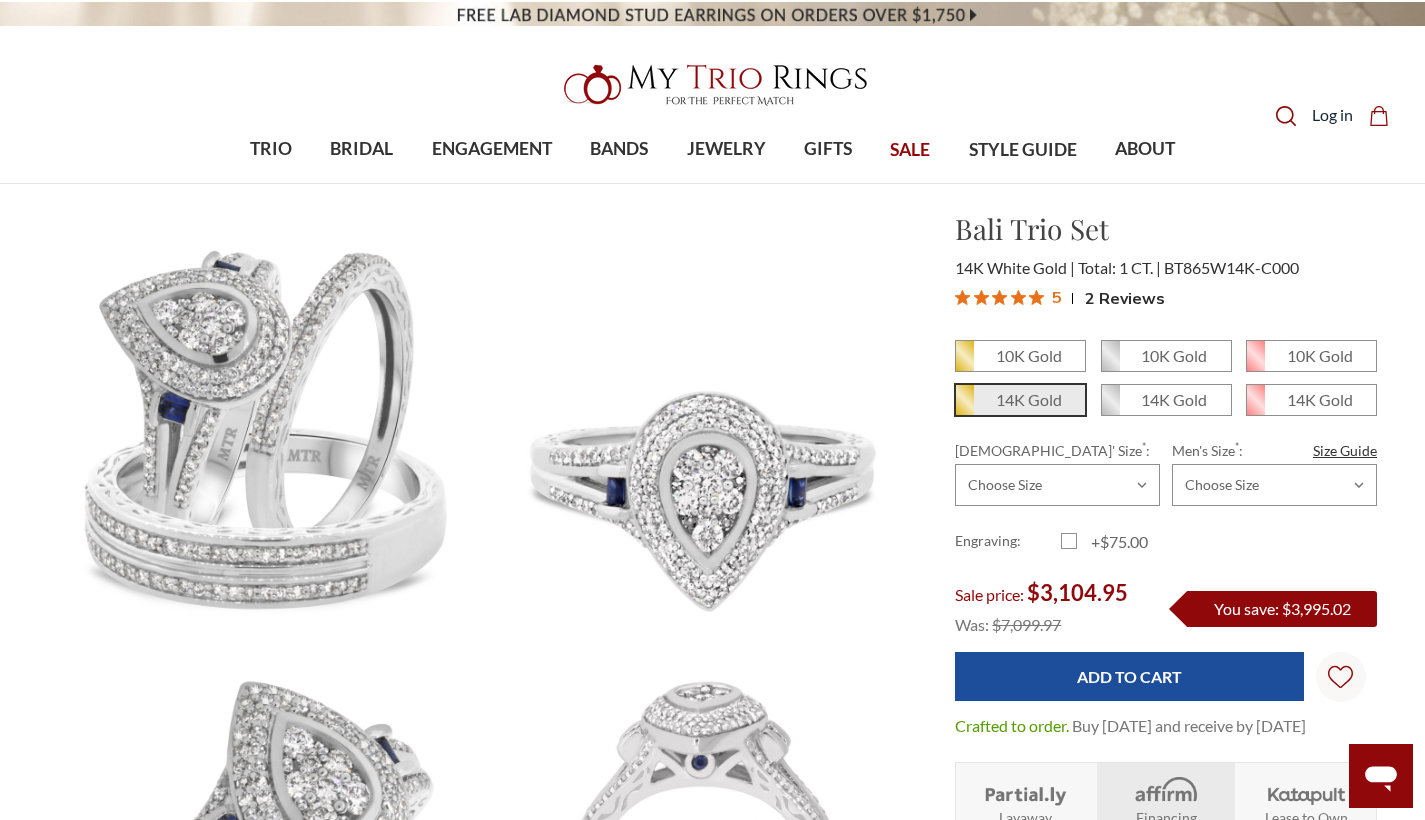 click on "14K  Gold" at bounding box center [1029, 399] 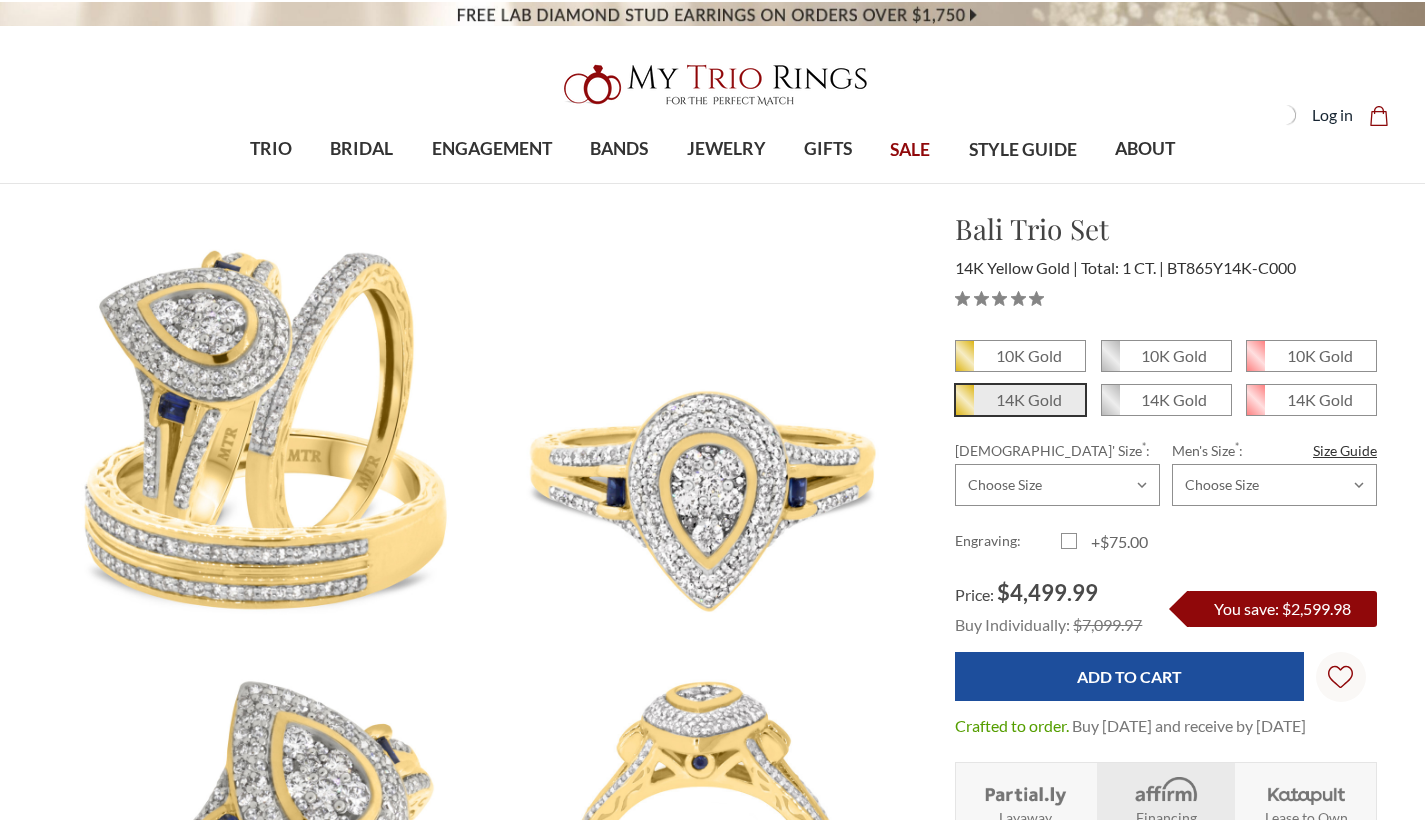 scroll, scrollTop: 0, scrollLeft: 0, axis: both 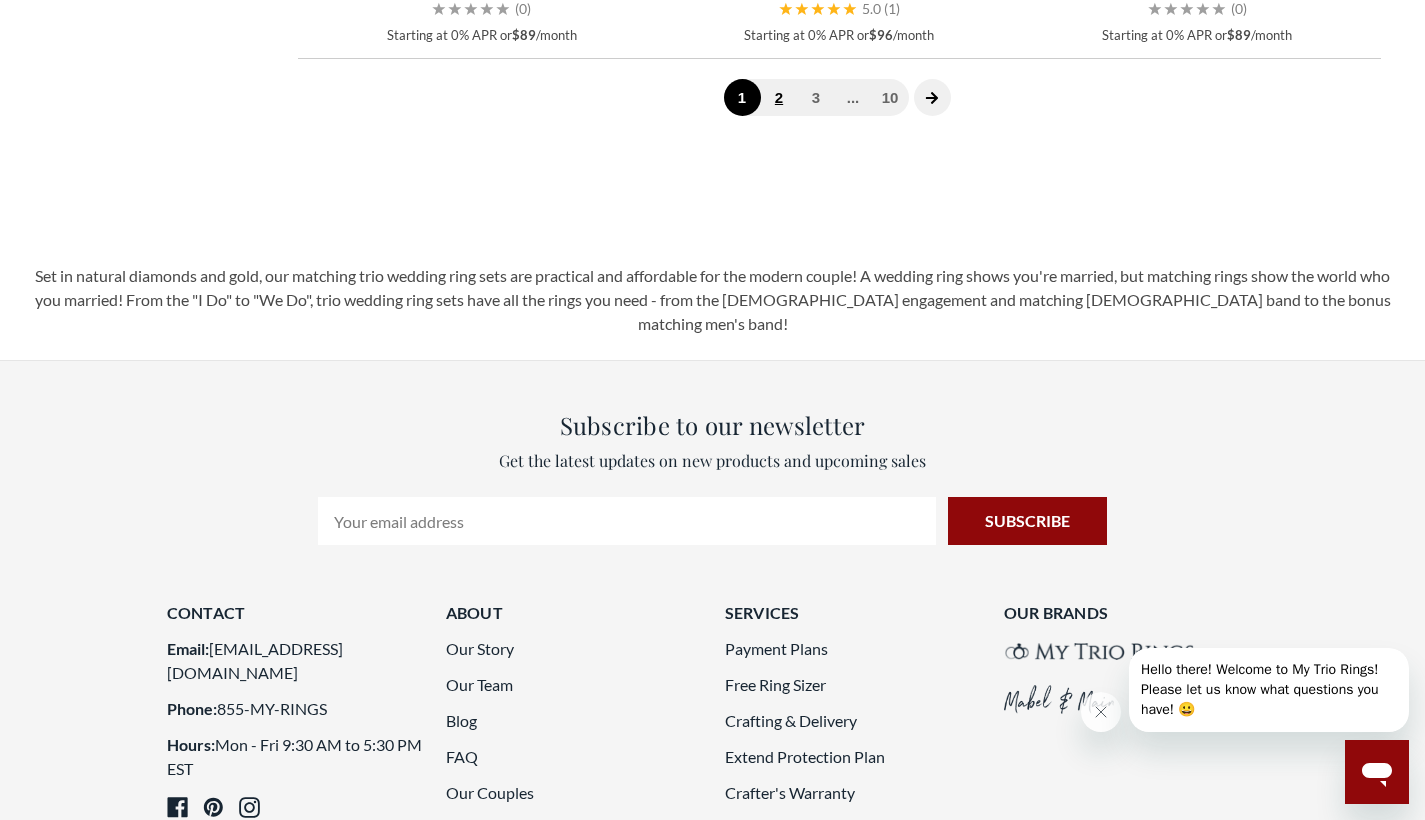 click on "2" 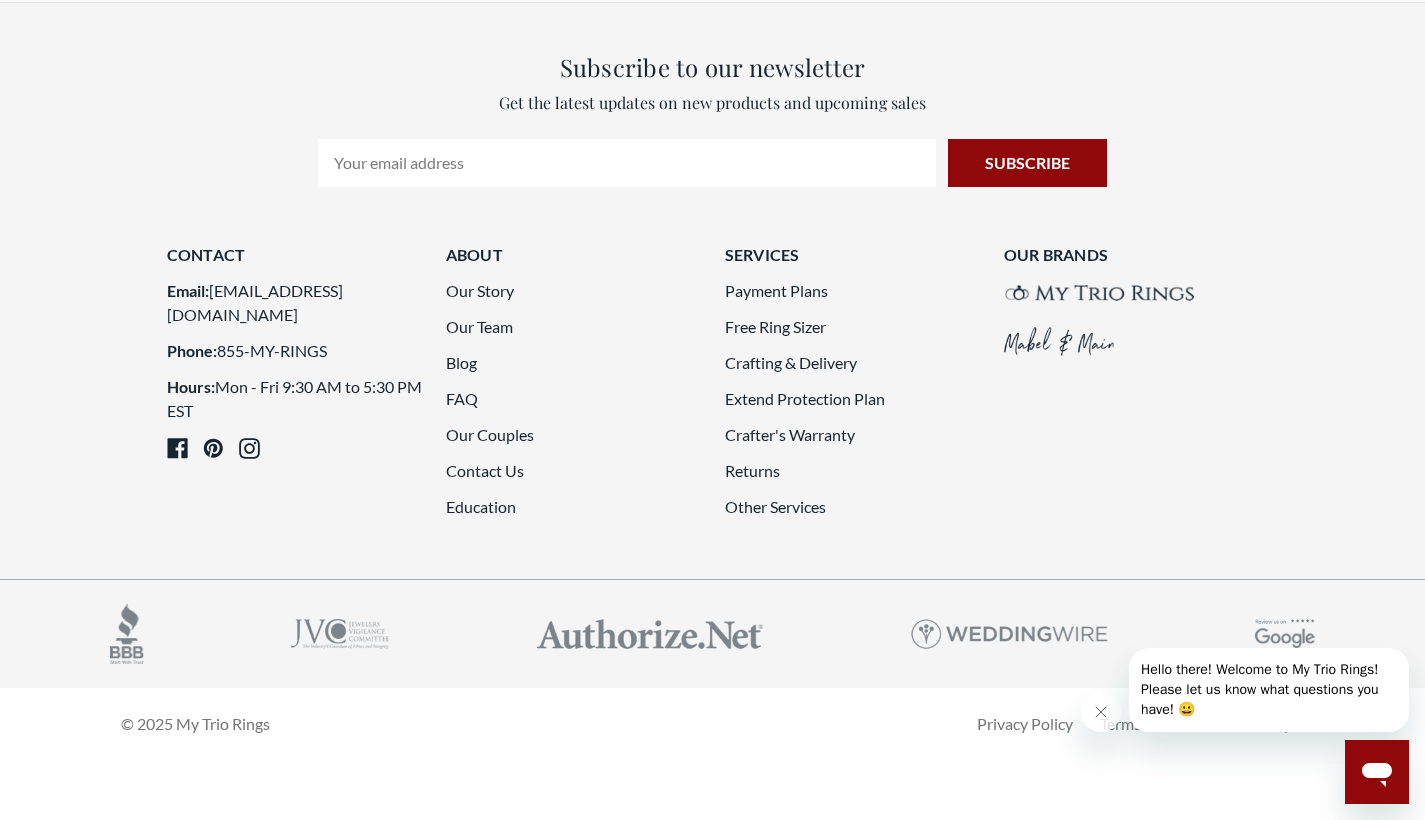 scroll, scrollTop: 5375, scrollLeft: 0, axis: vertical 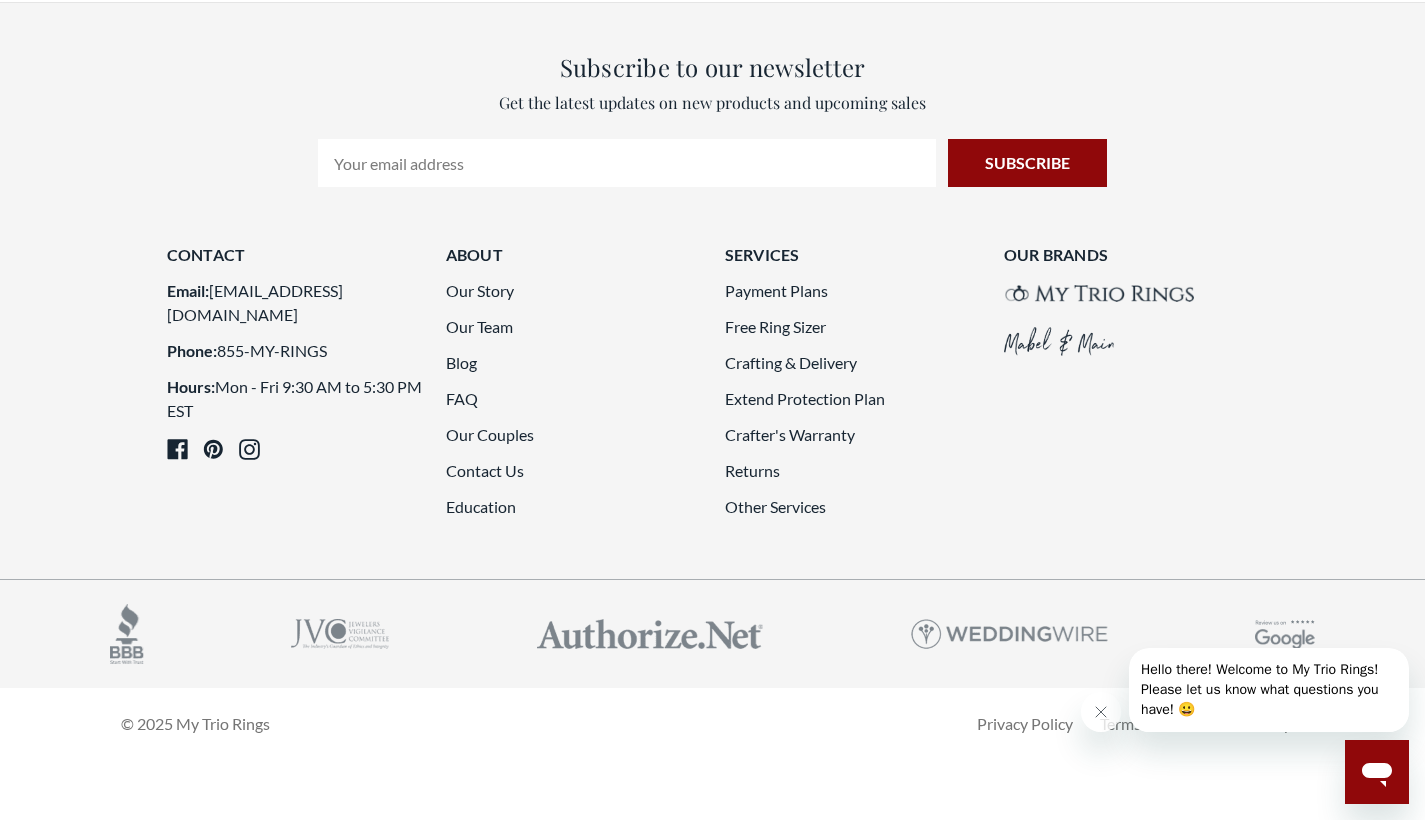 click on "1     2     3     4     5                   ...   10" 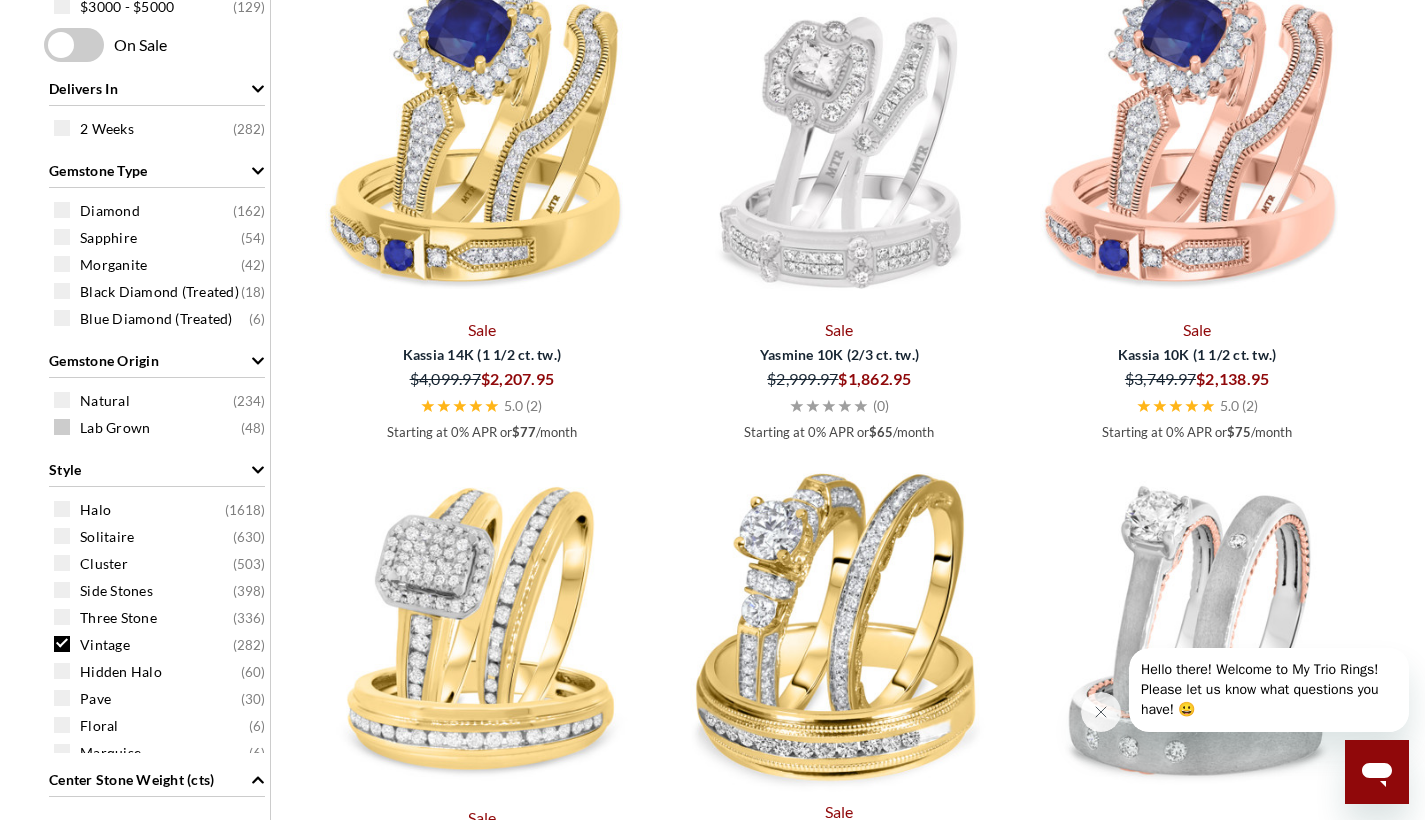 scroll, scrollTop: 999, scrollLeft: 0, axis: vertical 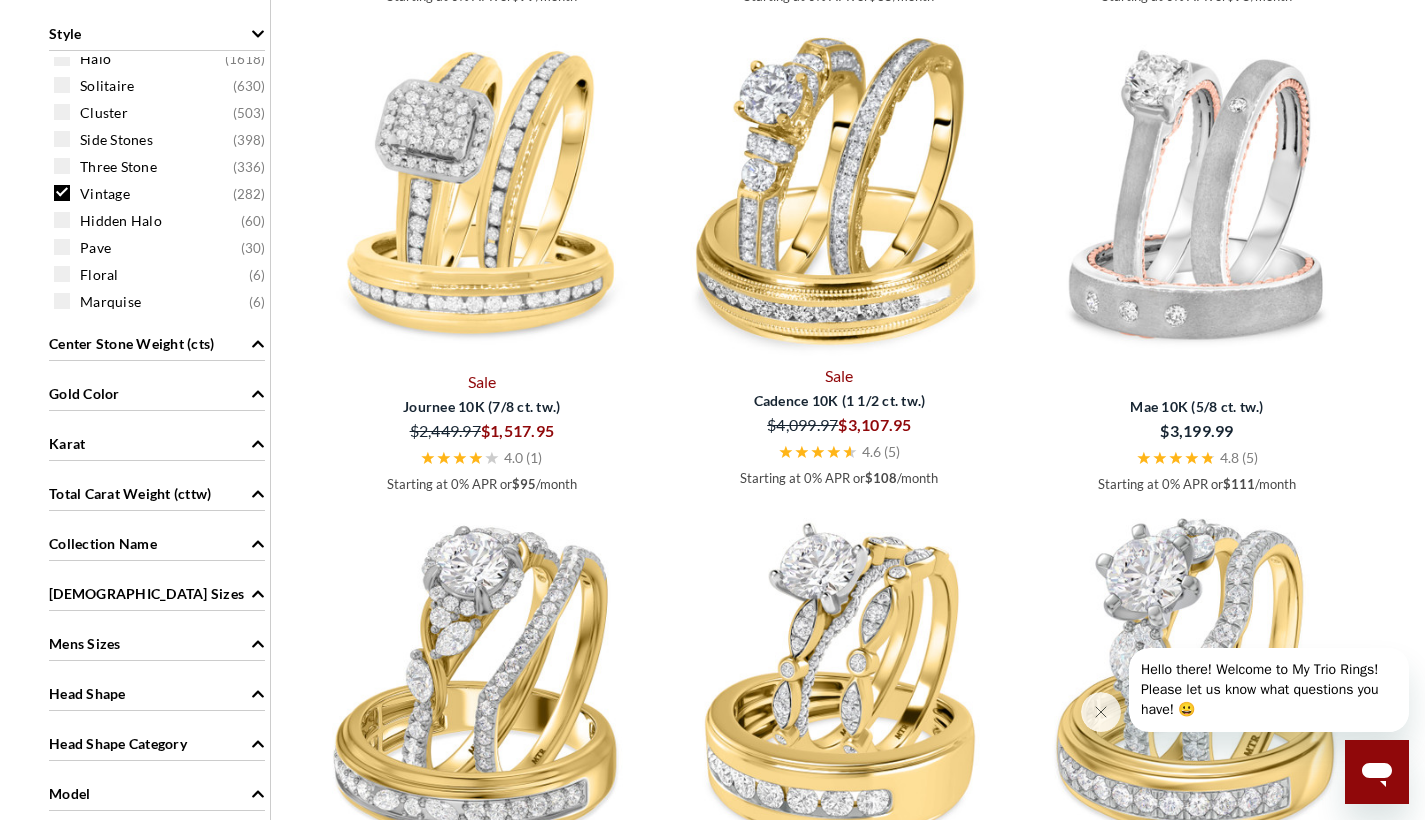 click 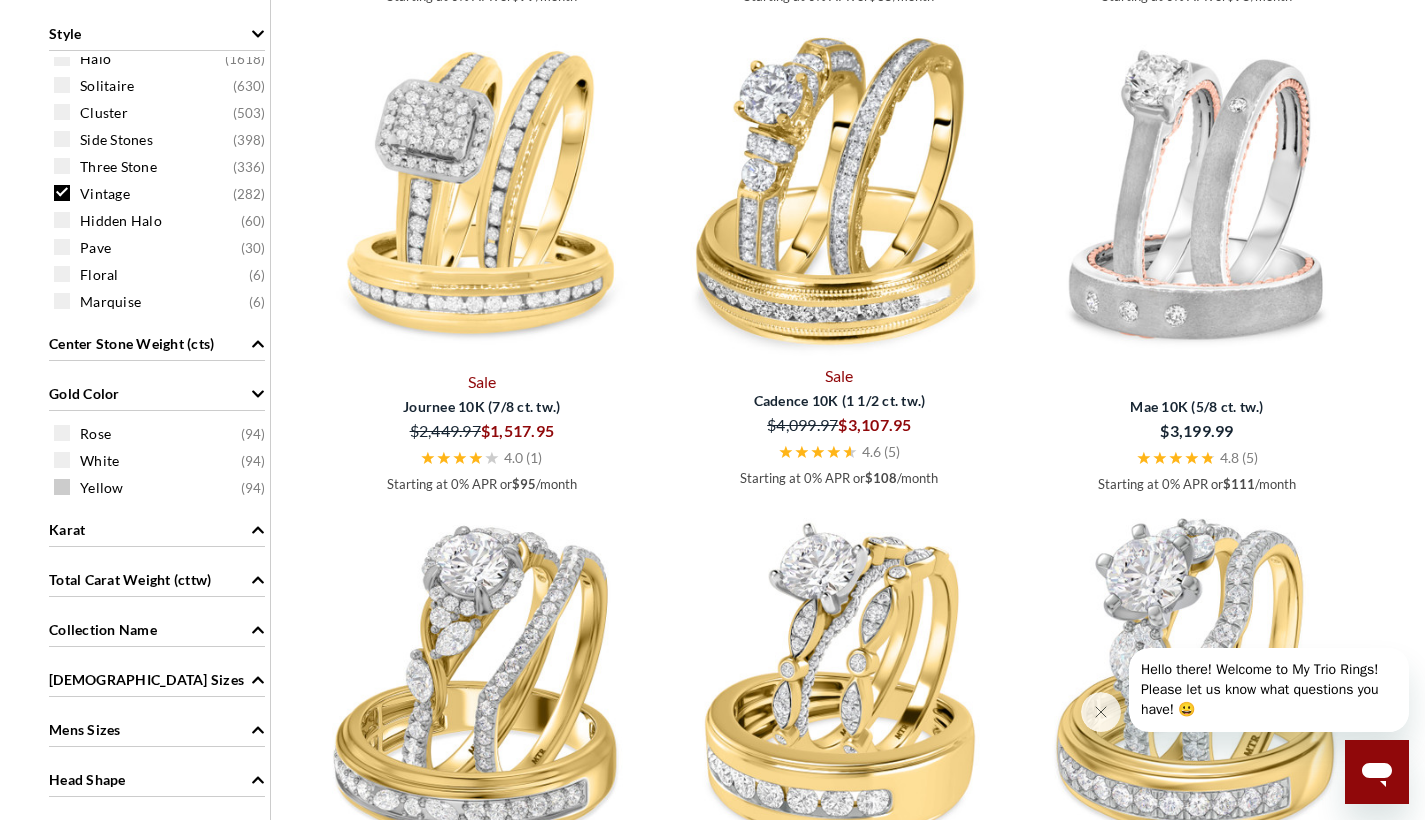 click on "Yellow   ( 94 )" at bounding box center [162, 487] 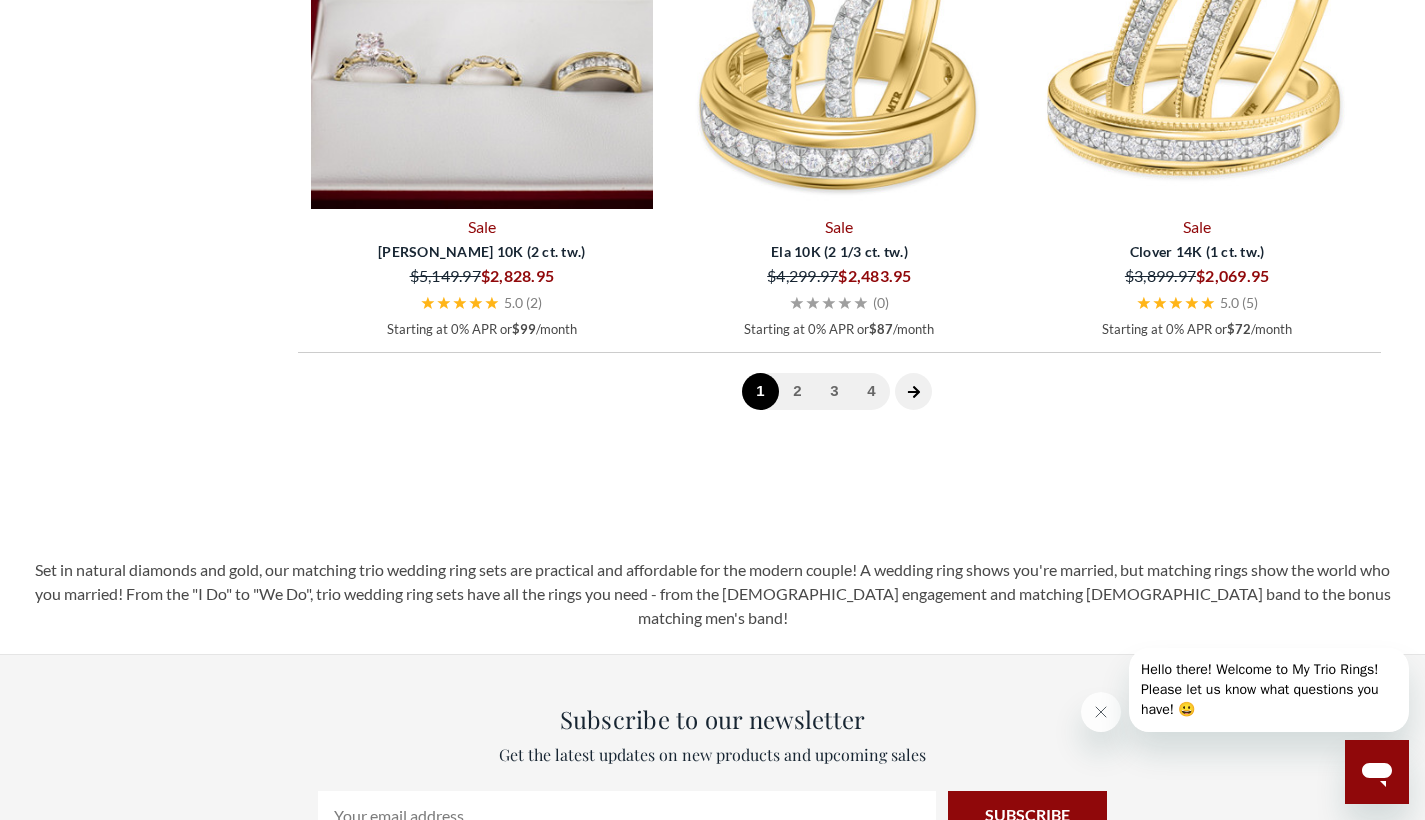 scroll, scrollTop: 5480, scrollLeft: 0, axis: vertical 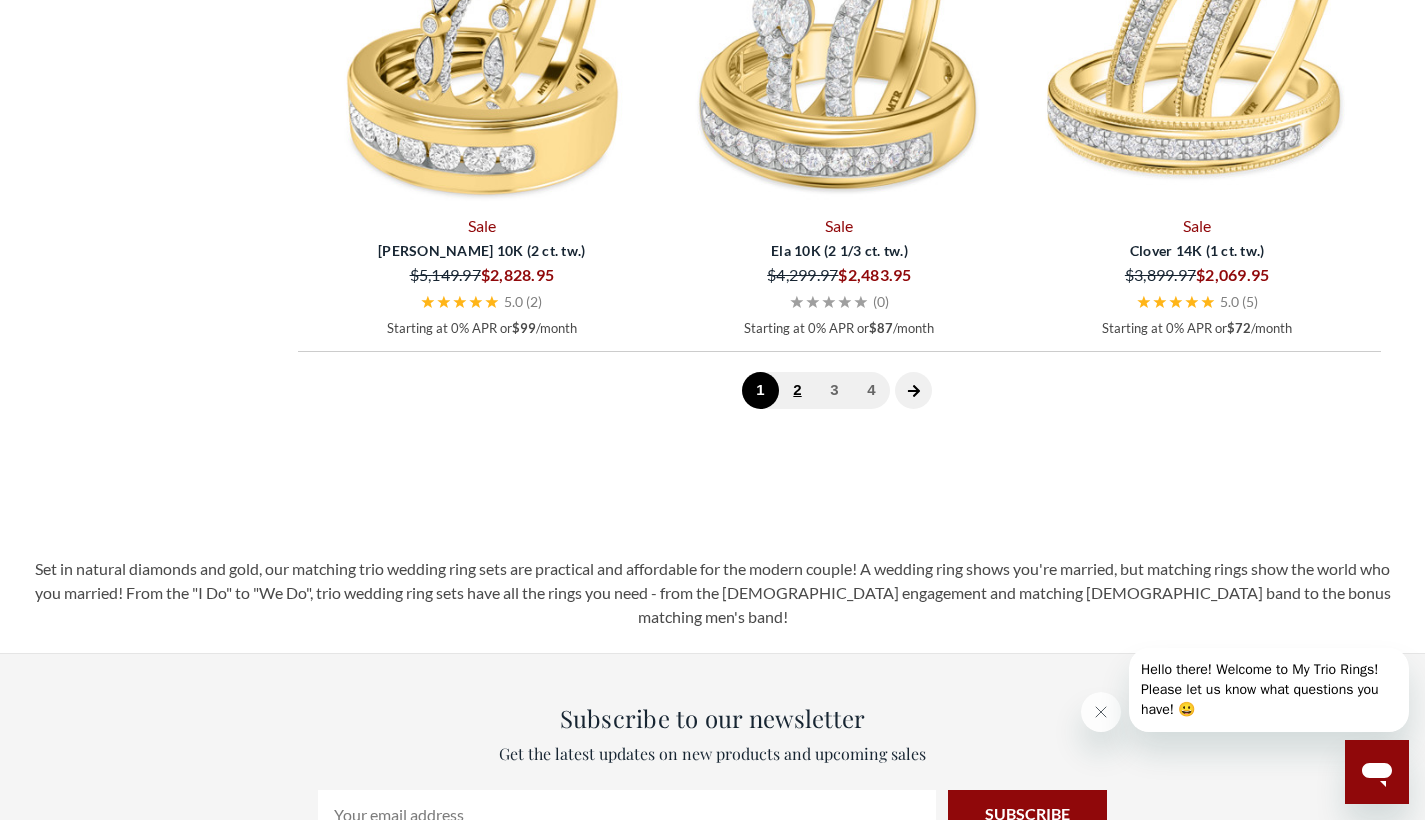 click on "2" 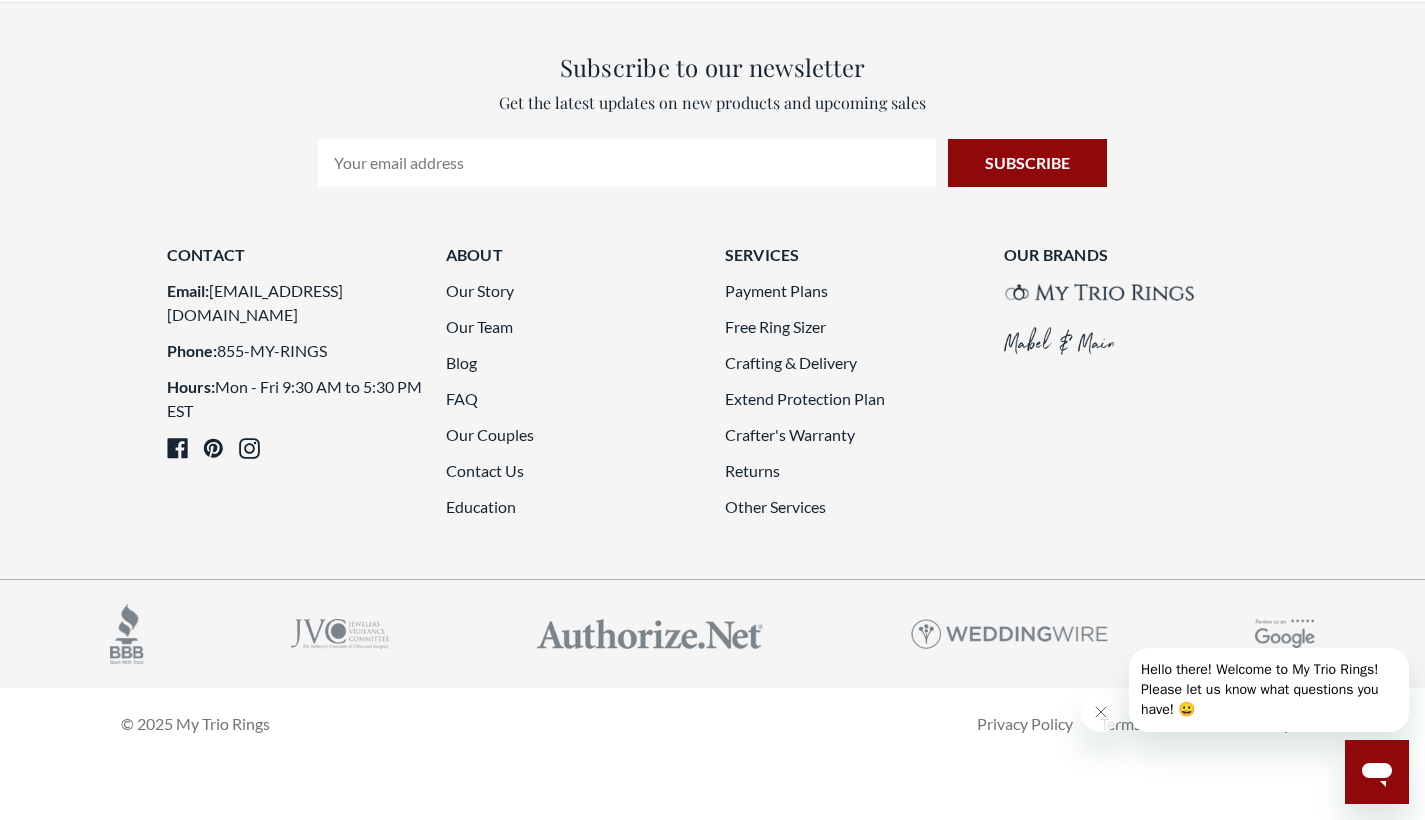scroll, scrollTop: 5515, scrollLeft: 0, axis: vertical 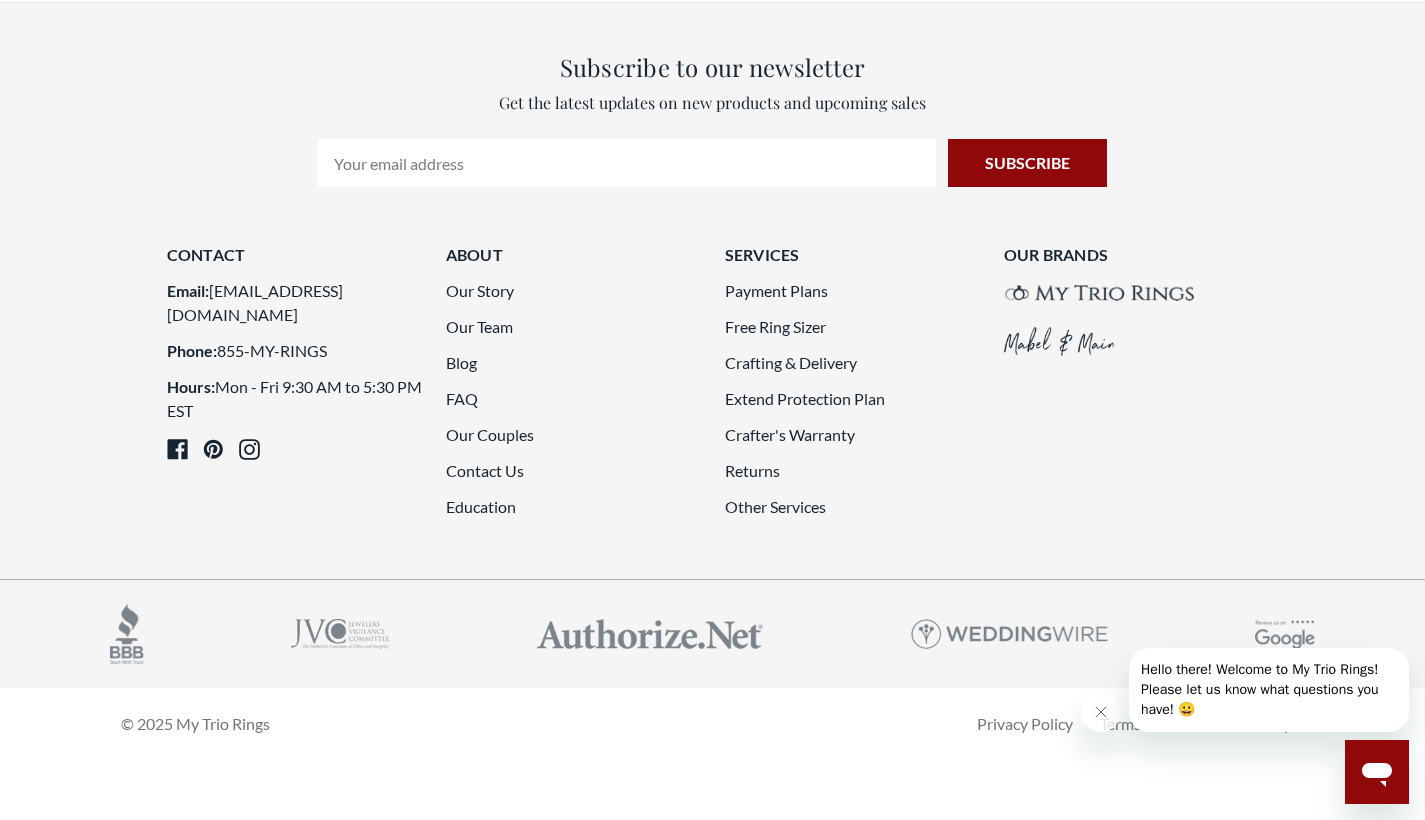 click on "4" 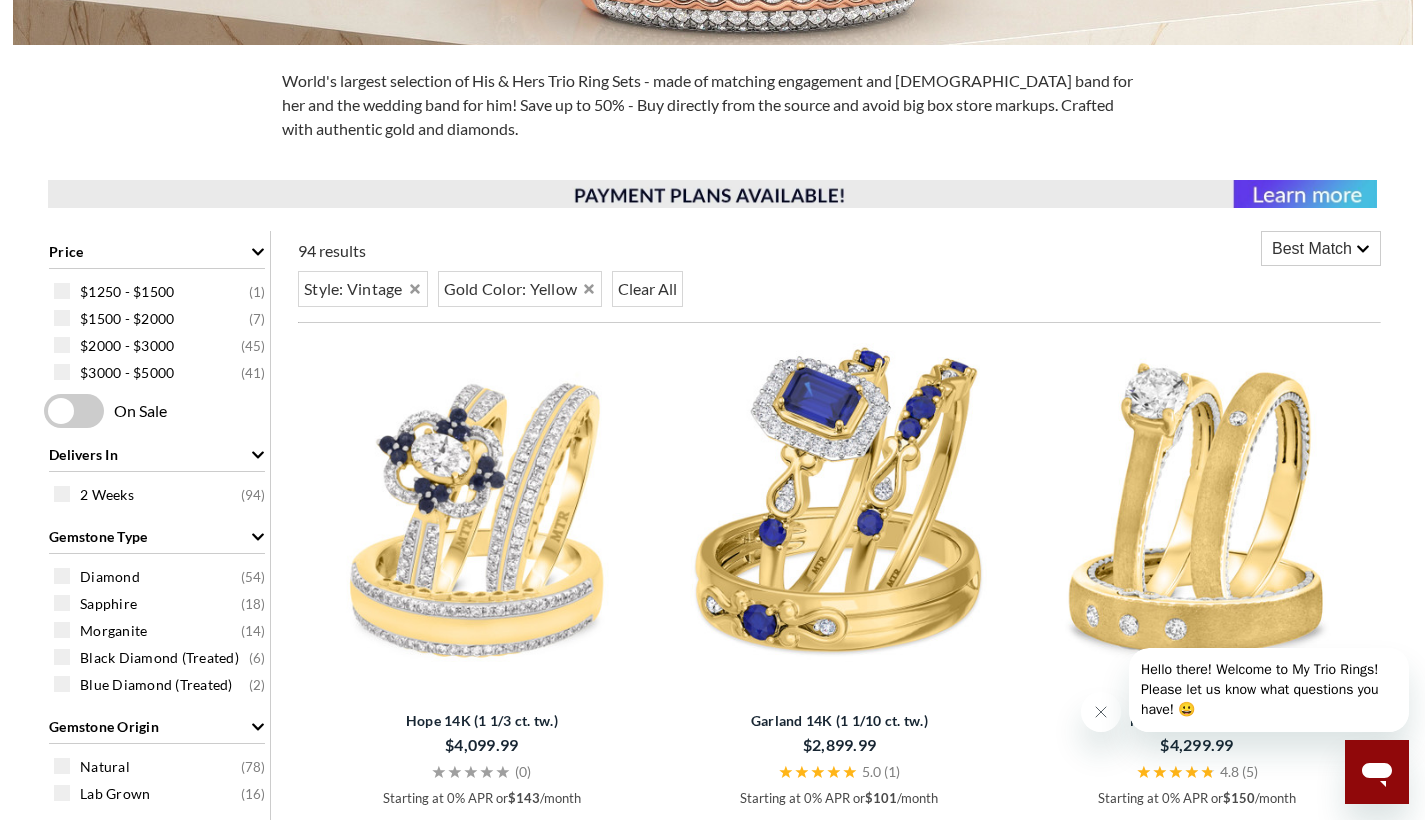 scroll, scrollTop: 426, scrollLeft: 0, axis: vertical 